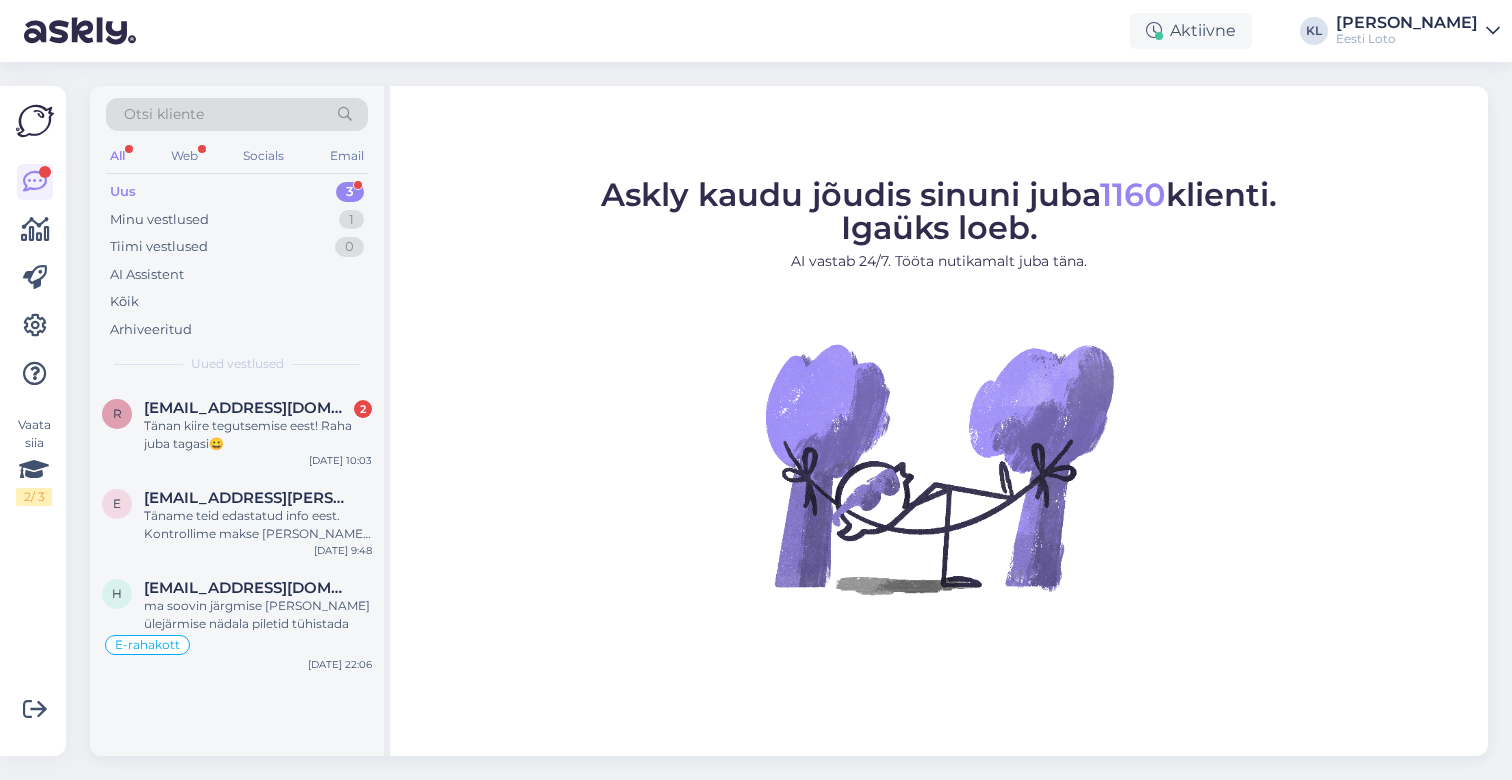 scroll, scrollTop: 0, scrollLeft: 0, axis: both 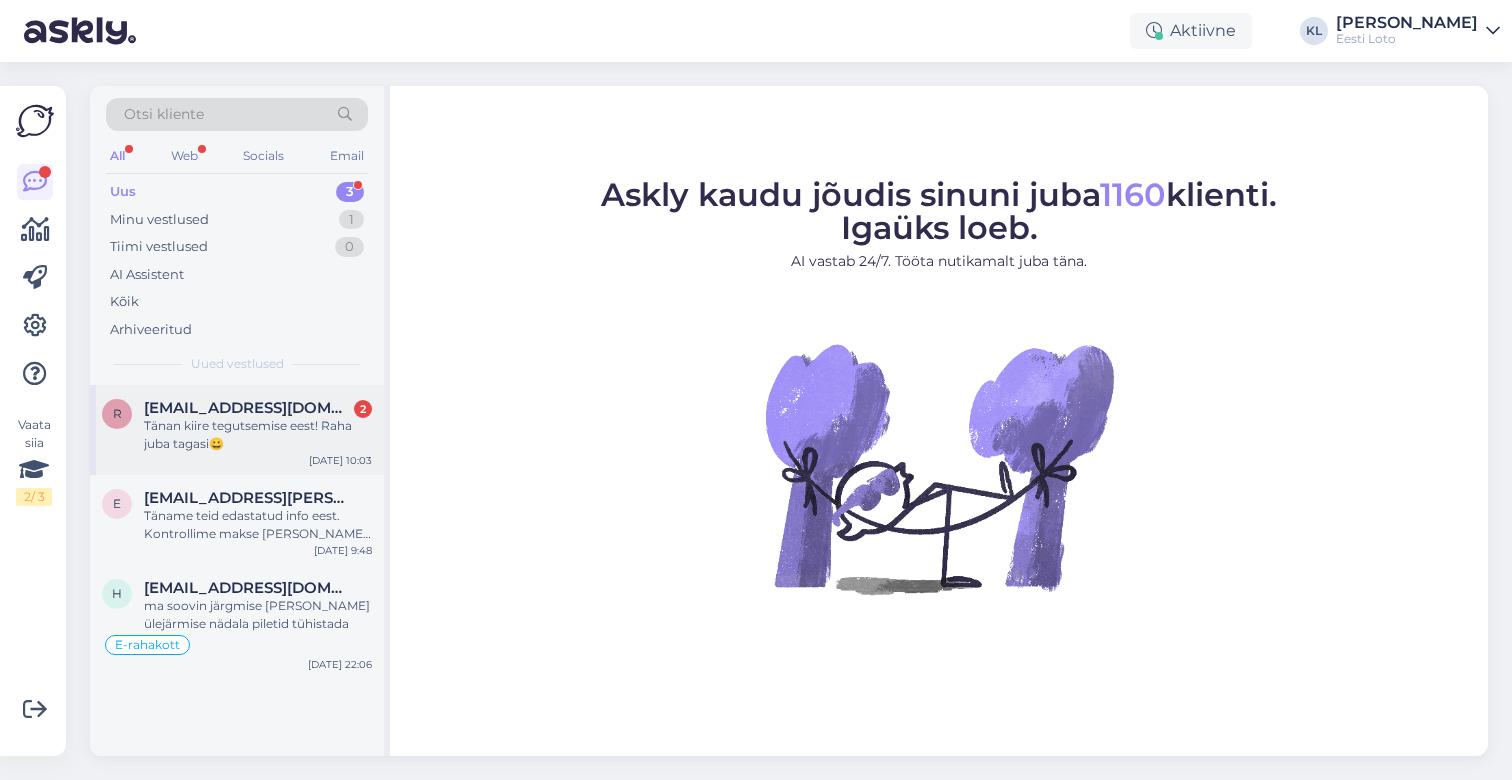 click on "Tänan kiire tegutsemise eest! Raha juba tagasi😀" at bounding box center [258, 435] 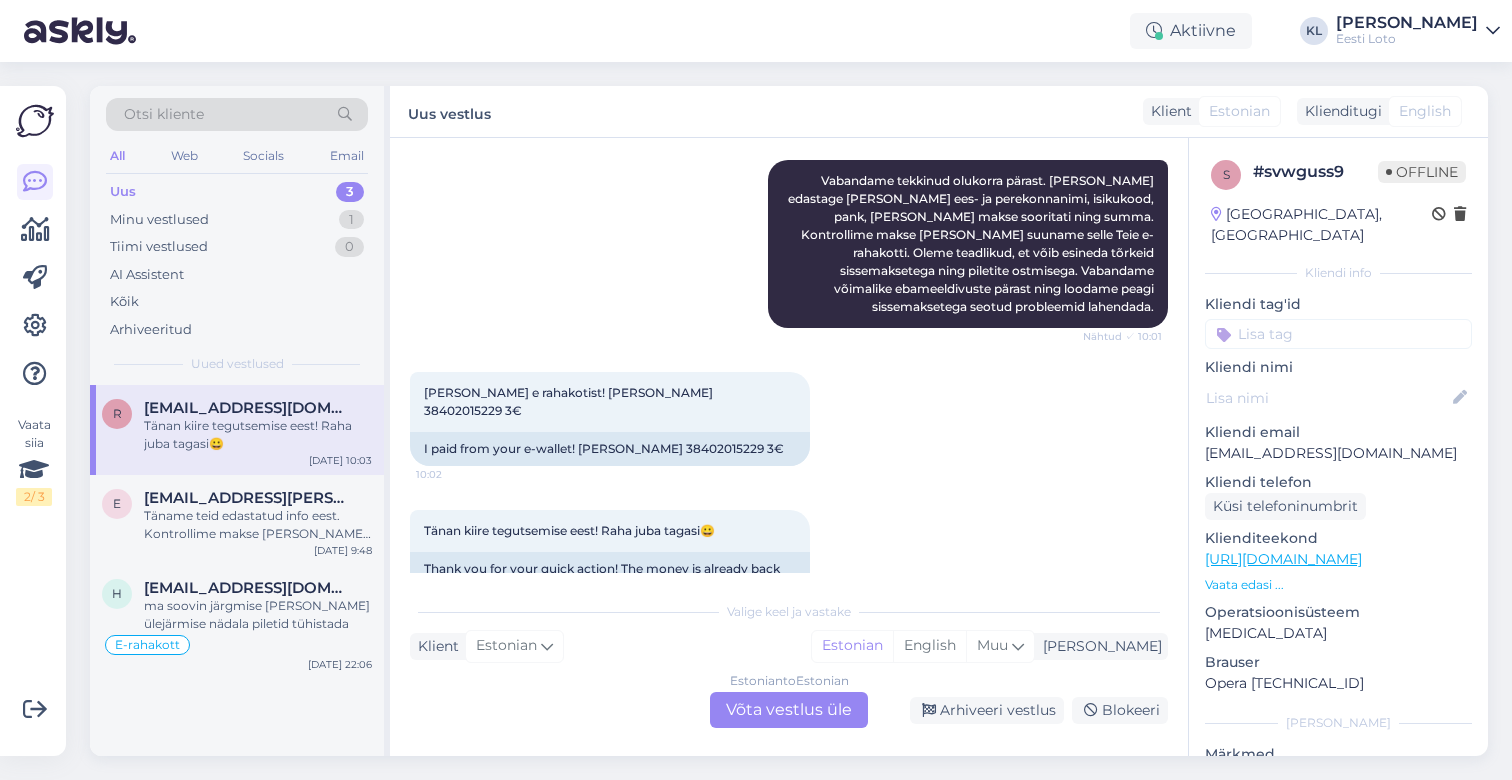 scroll, scrollTop: 645, scrollLeft: 0, axis: vertical 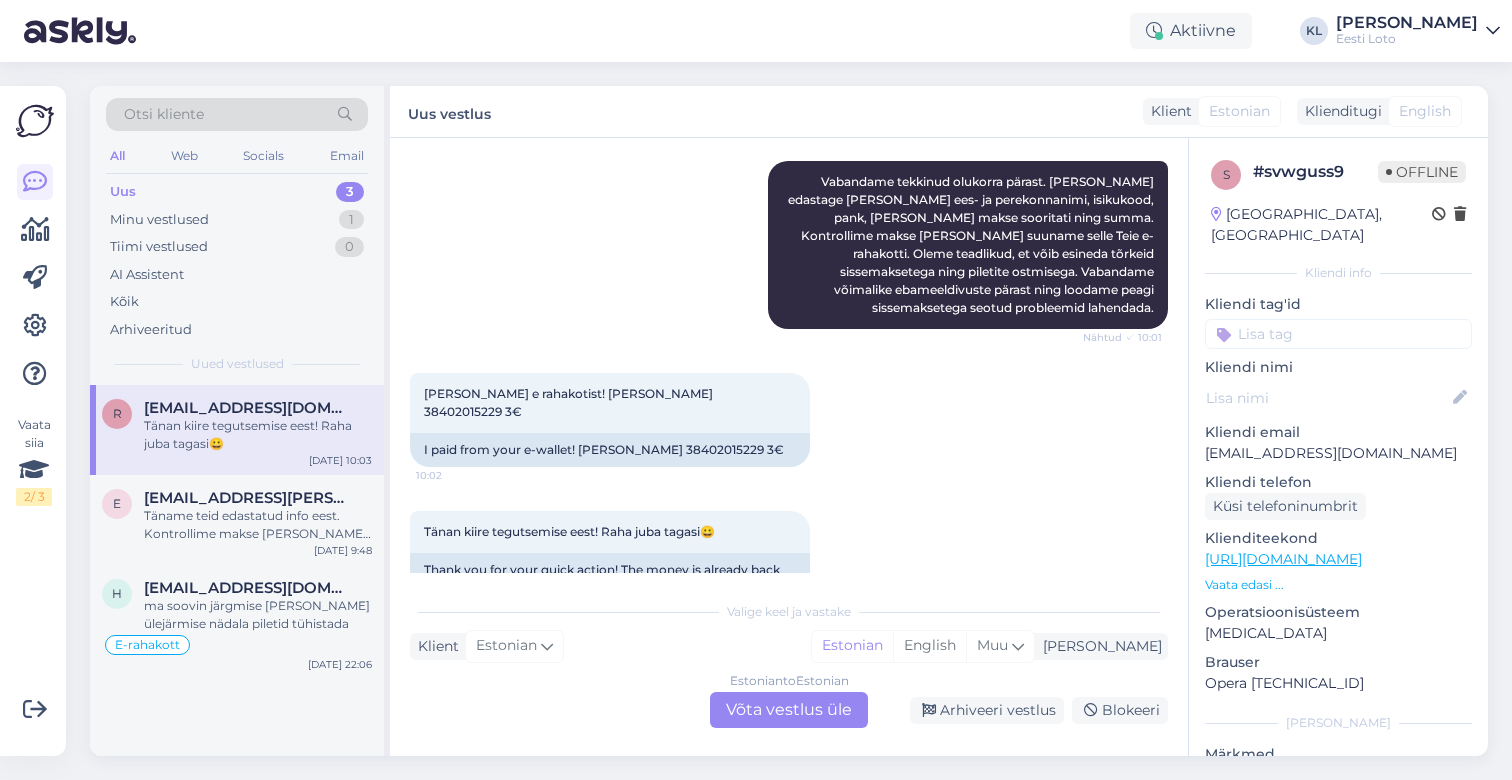 click at bounding box center [1338, 334] 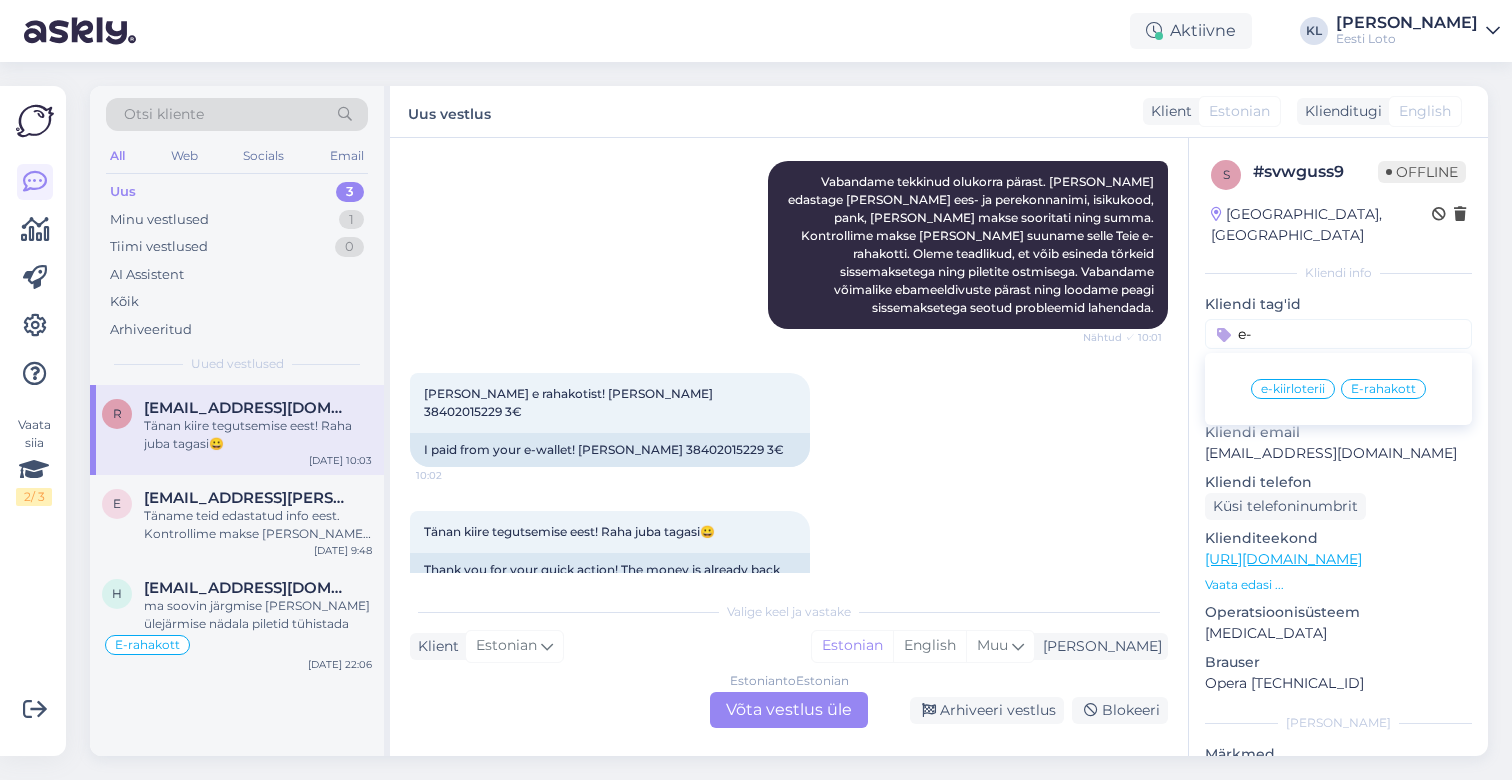 type on "e-" 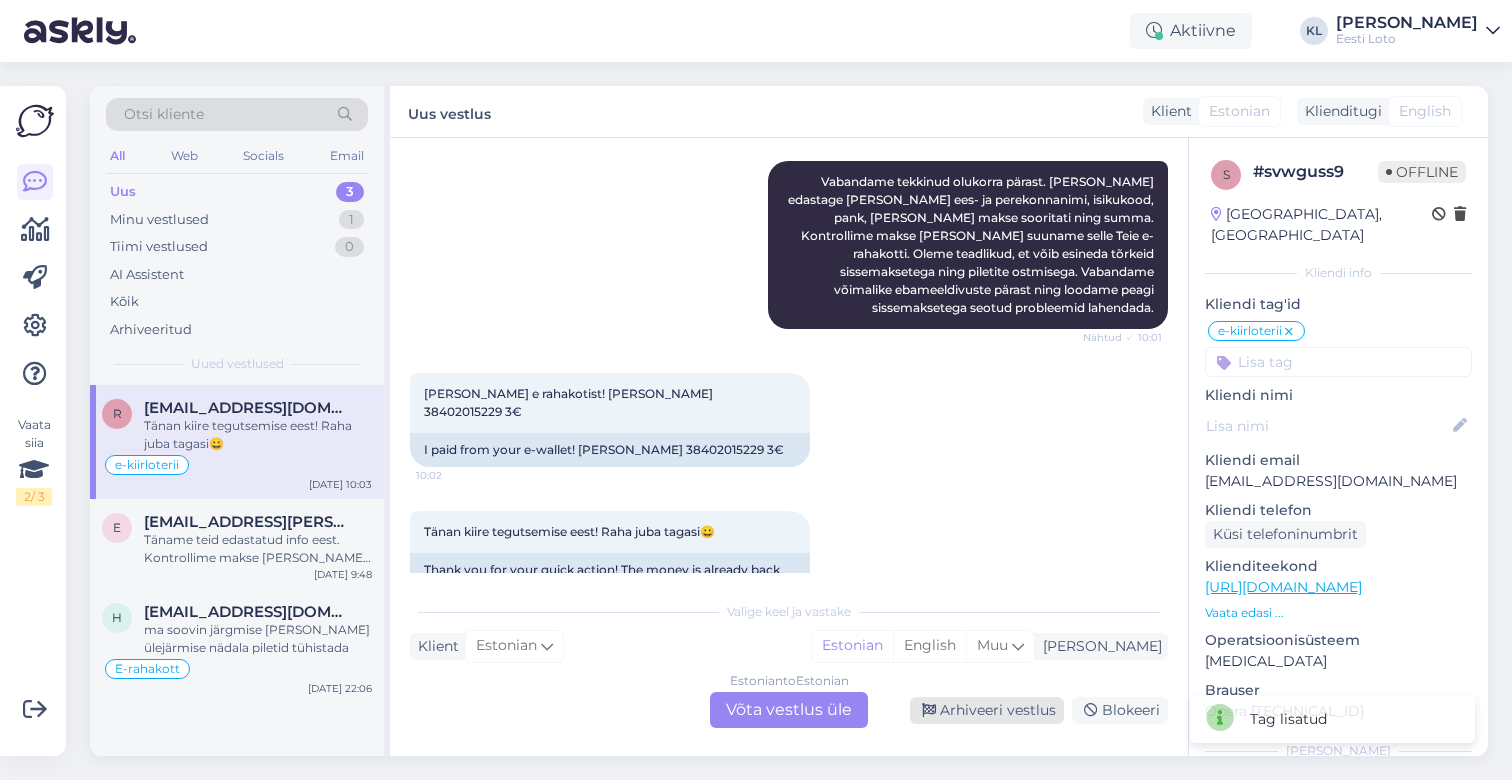 click on "Arhiveeri vestlus" at bounding box center [987, 710] 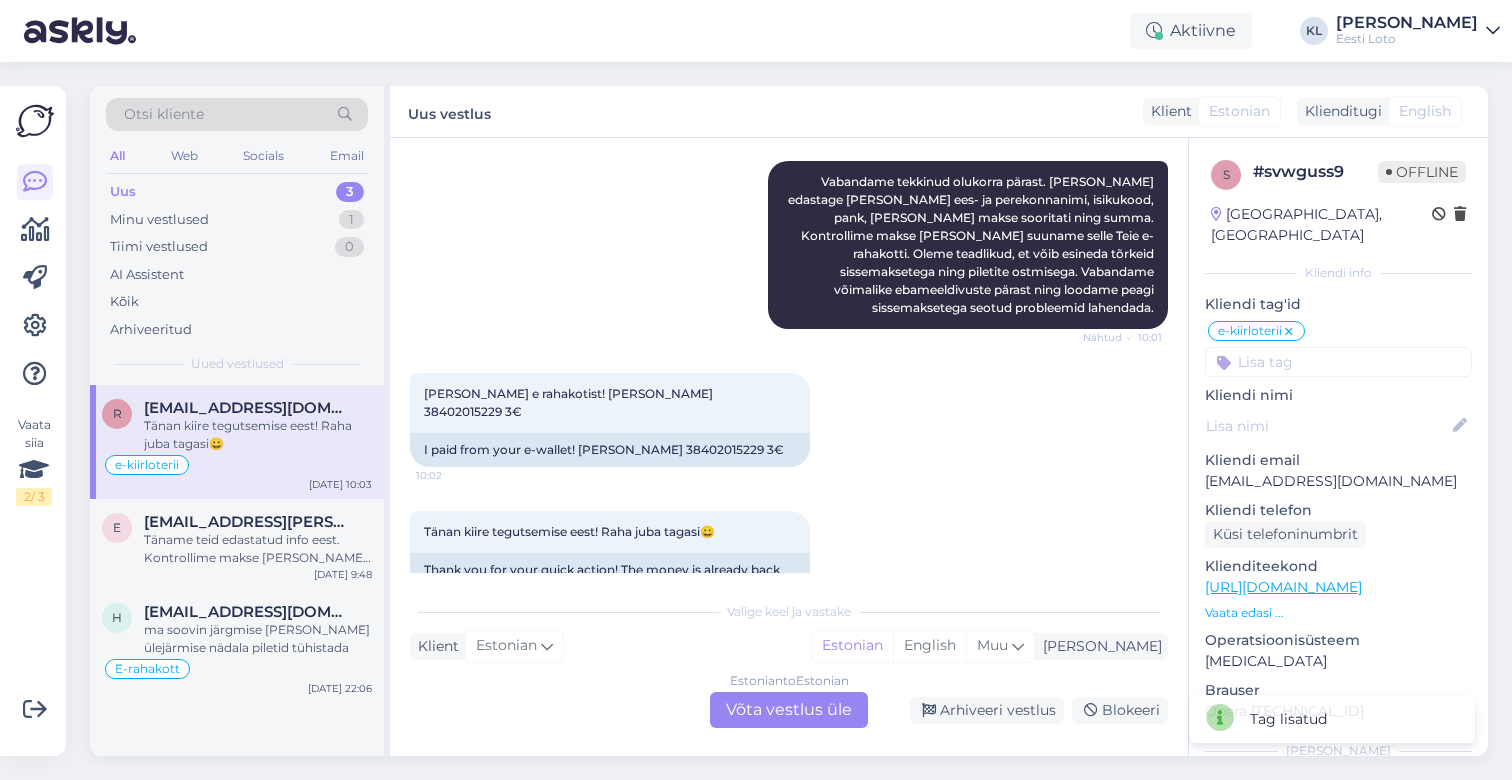 scroll, scrollTop: 577, scrollLeft: 0, axis: vertical 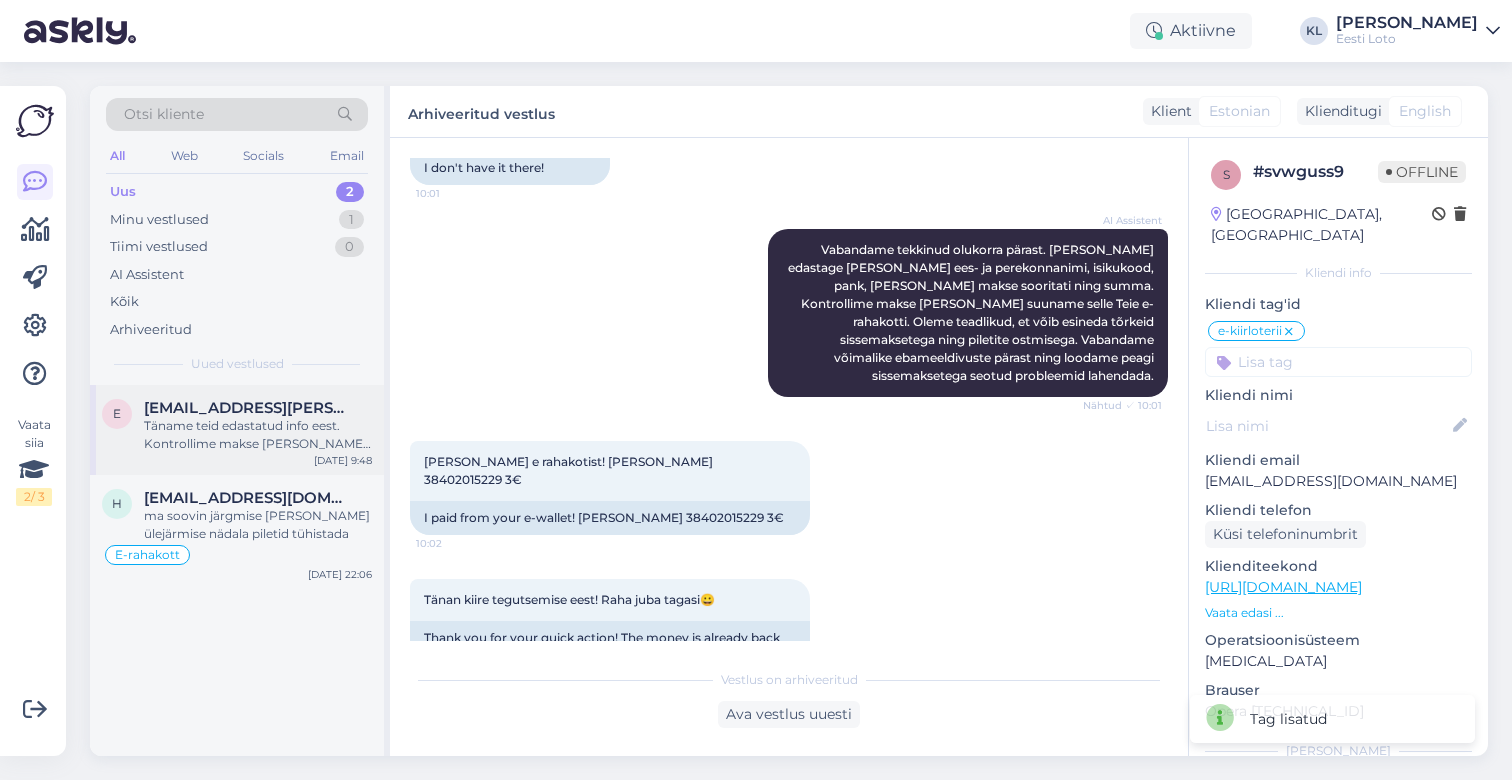 click on "Täname teid edastatud info eest. Kontrollime makse [PERSON_NAME] suuname selle teie e-rahakotti." at bounding box center (258, 435) 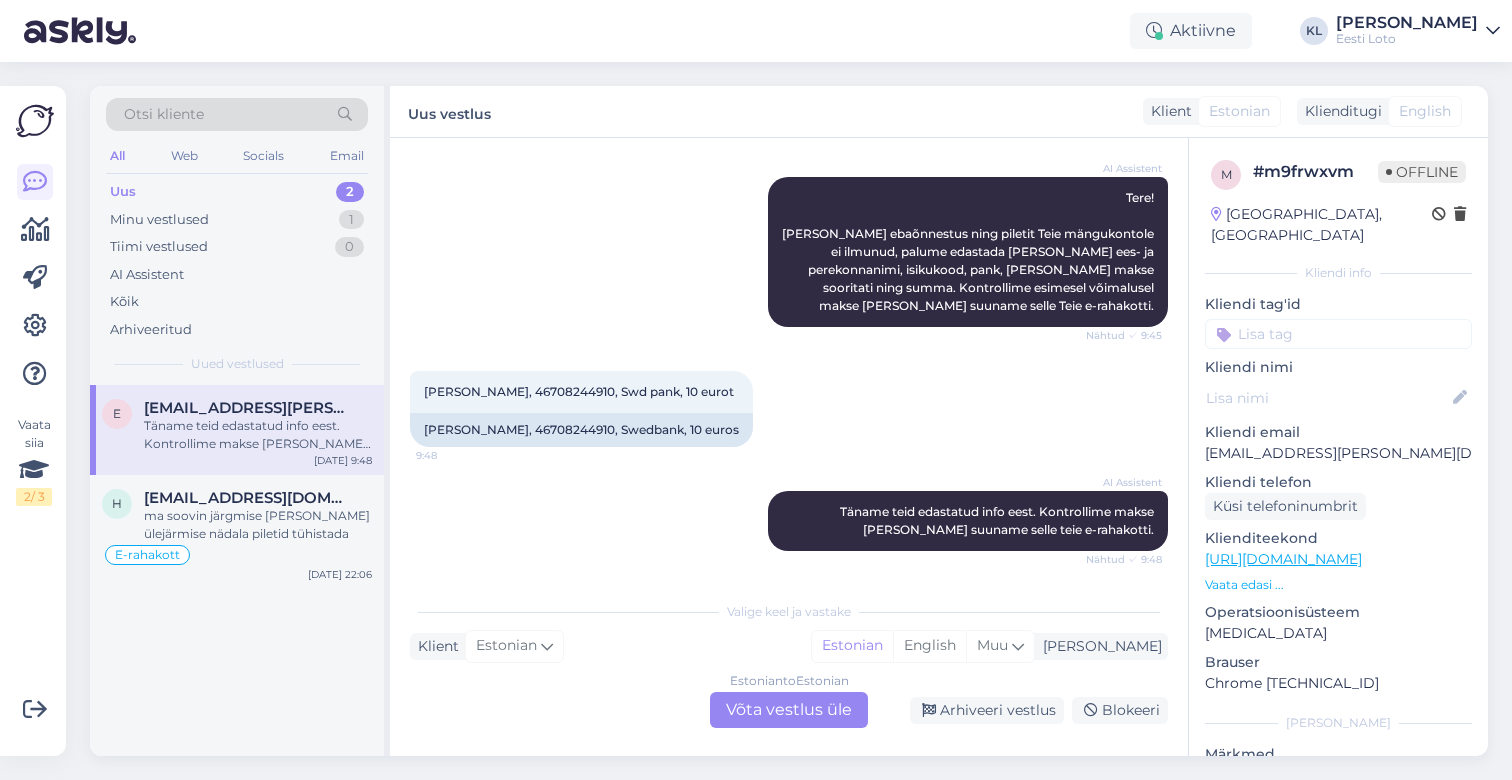 scroll, scrollTop: 297, scrollLeft: 0, axis: vertical 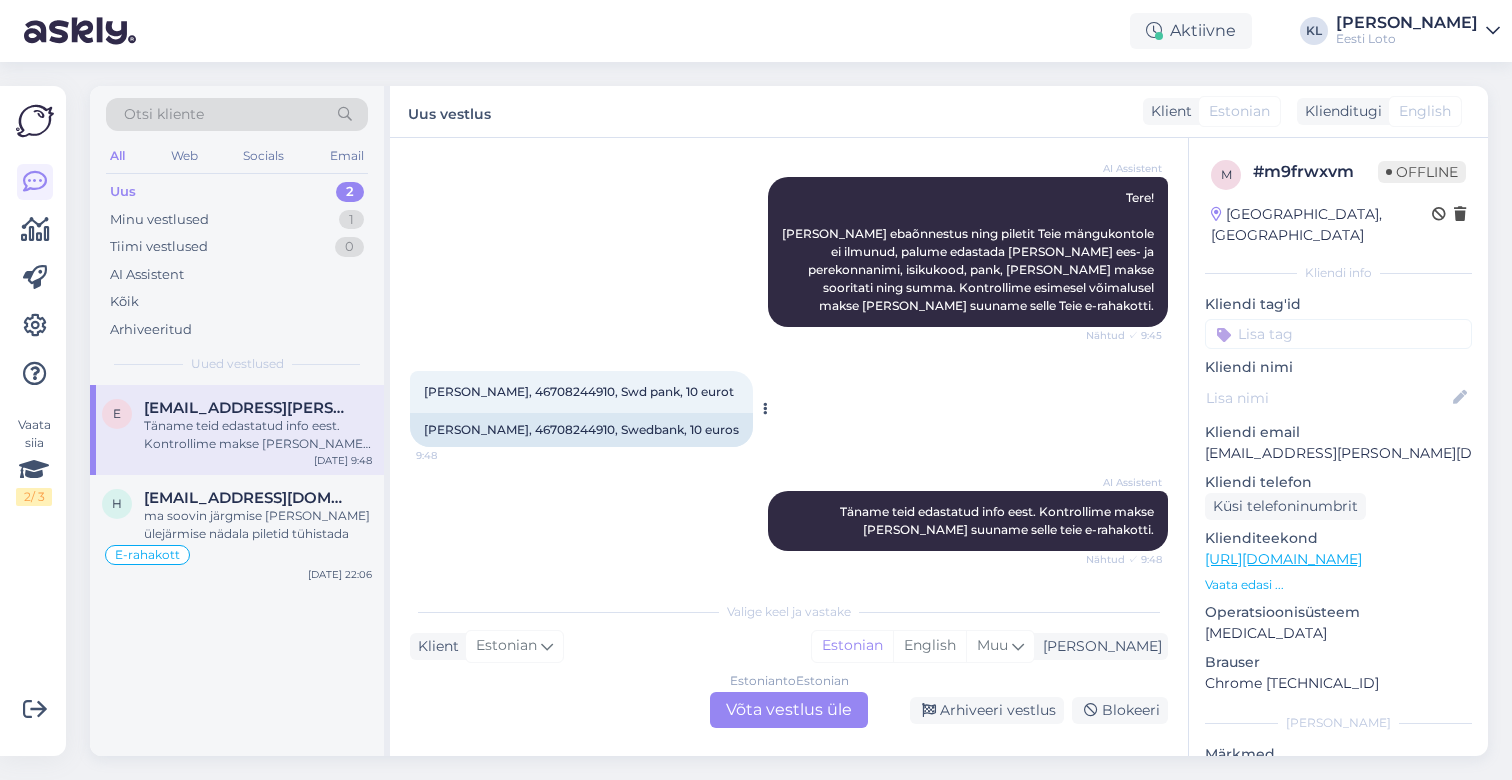 click on "[PERSON_NAME], 46708244910, Swd pank, 10 eurot" at bounding box center (579, 391) 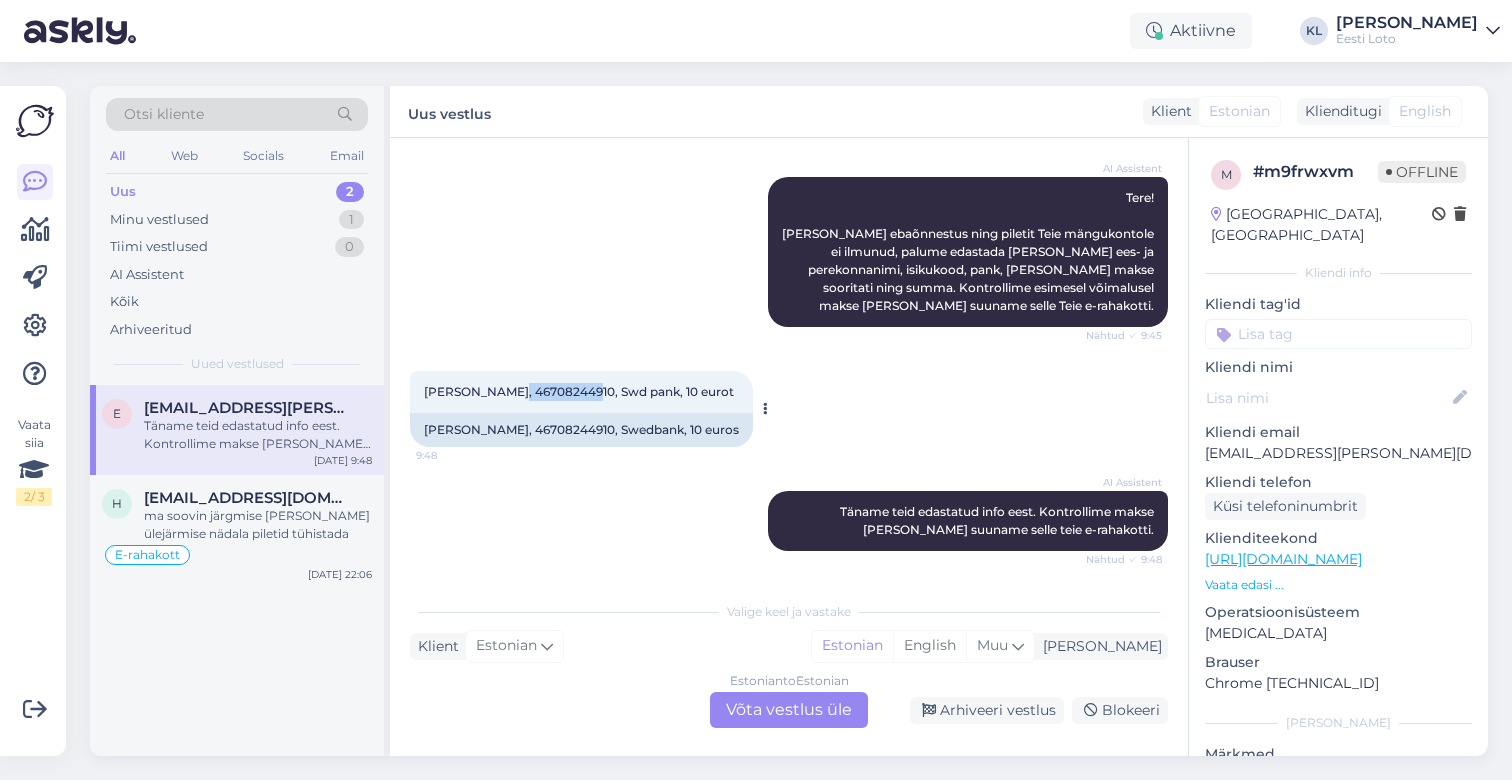 click on "[PERSON_NAME], 46708244910, Swd pank, 10 eurot" at bounding box center (579, 391) 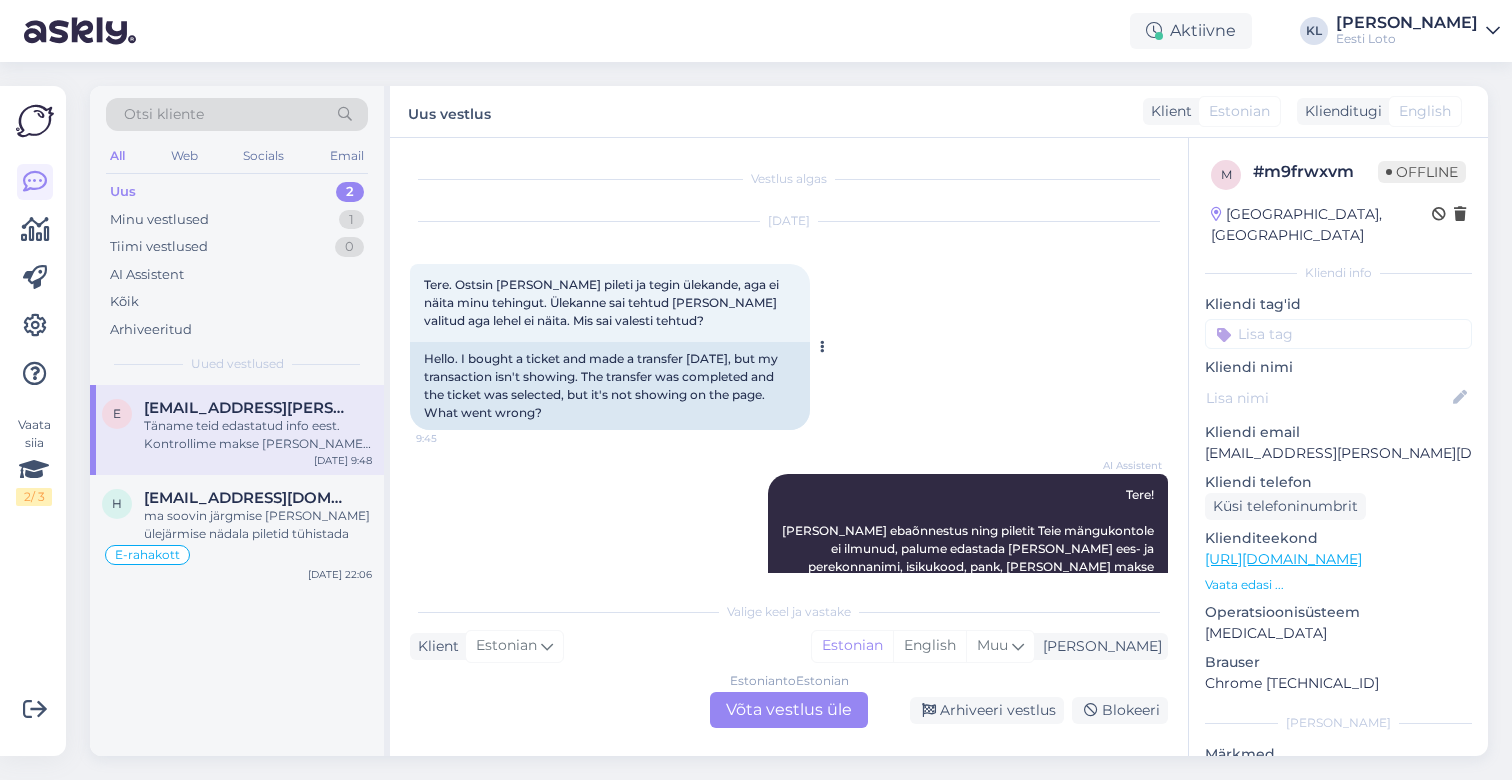 scroll, scrollTop: 0, scrollLeft: 0, axis: both 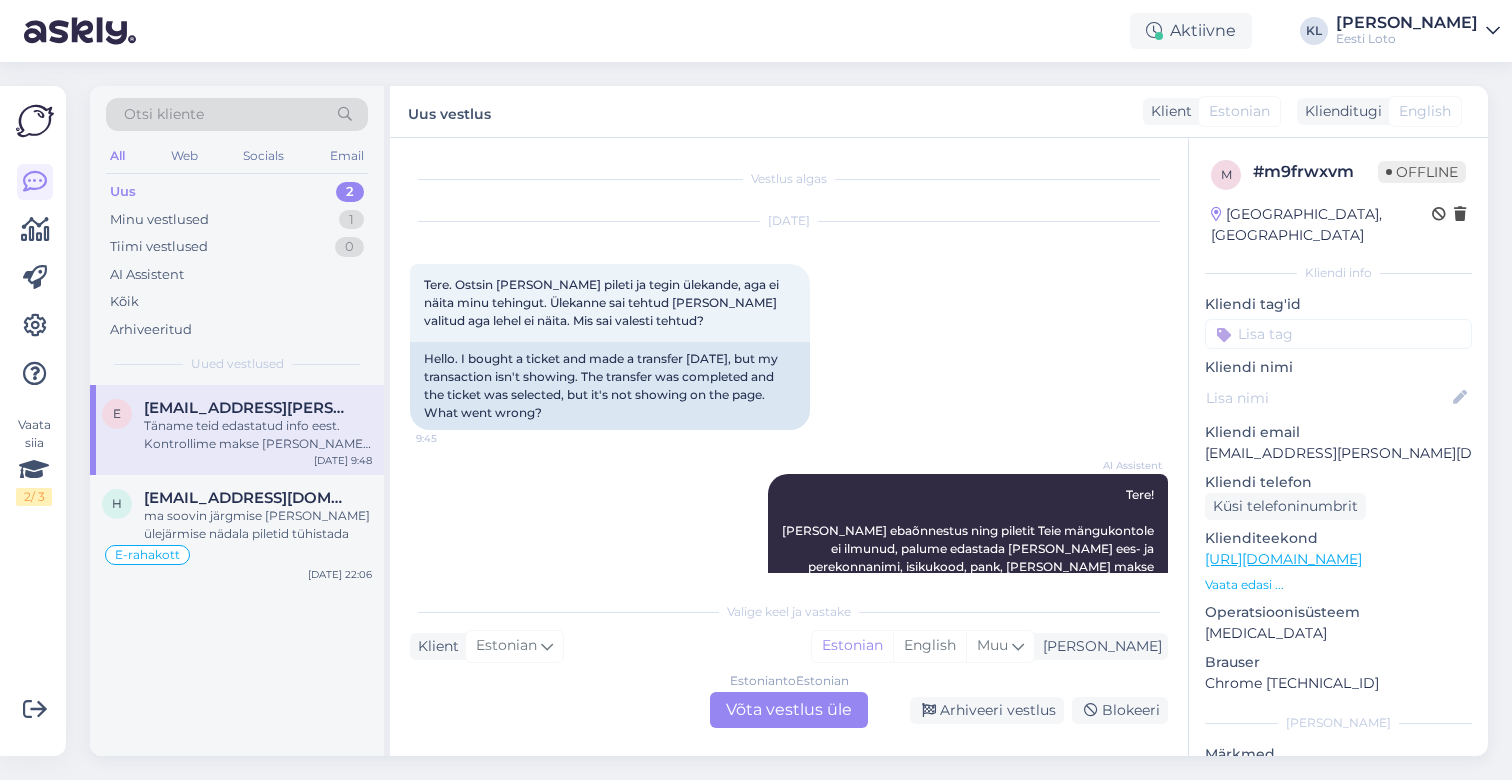 click on "Estonian  to  Estonian Võta vestlus üle" at bounding box center (789, 710) 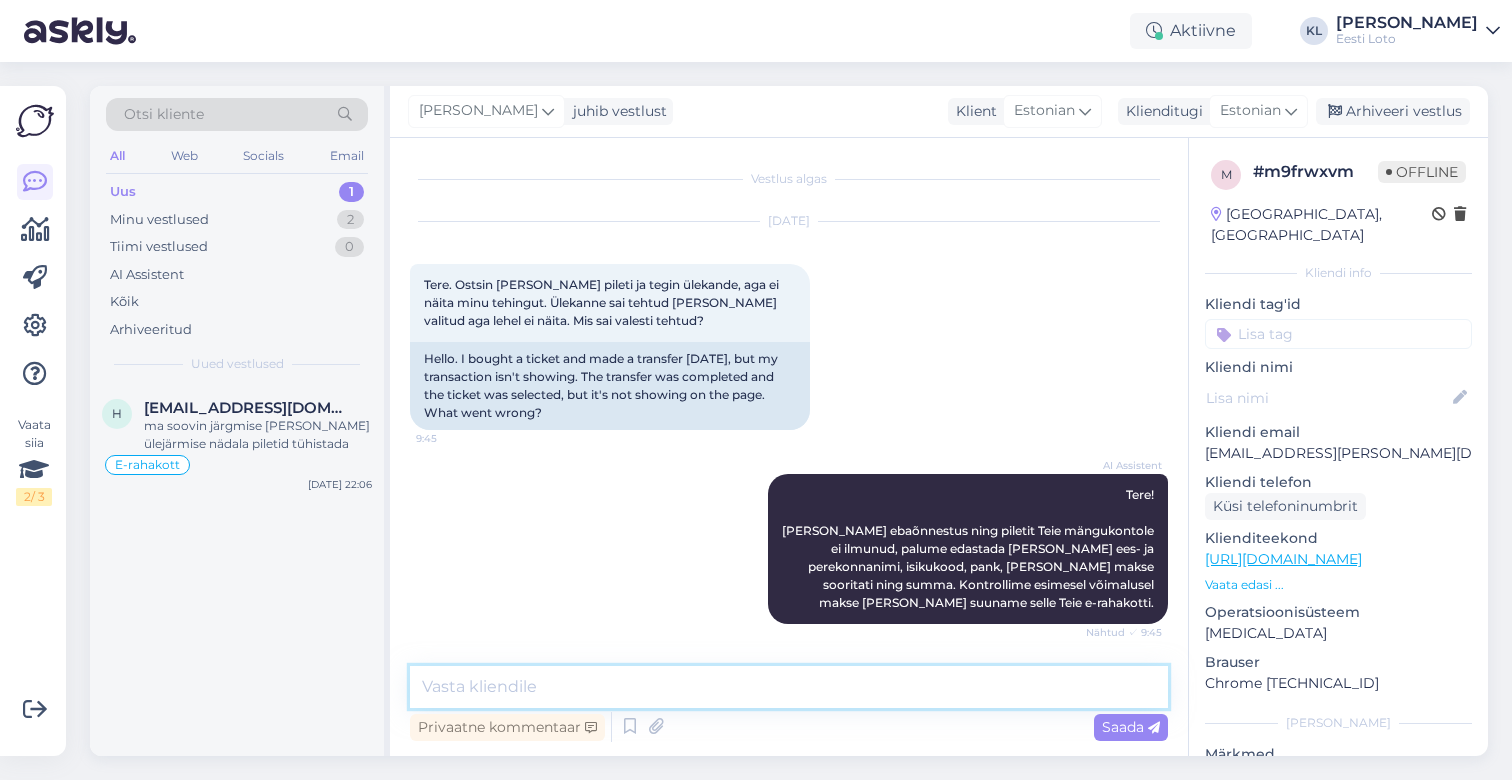 click at bounding box center (789, 687) 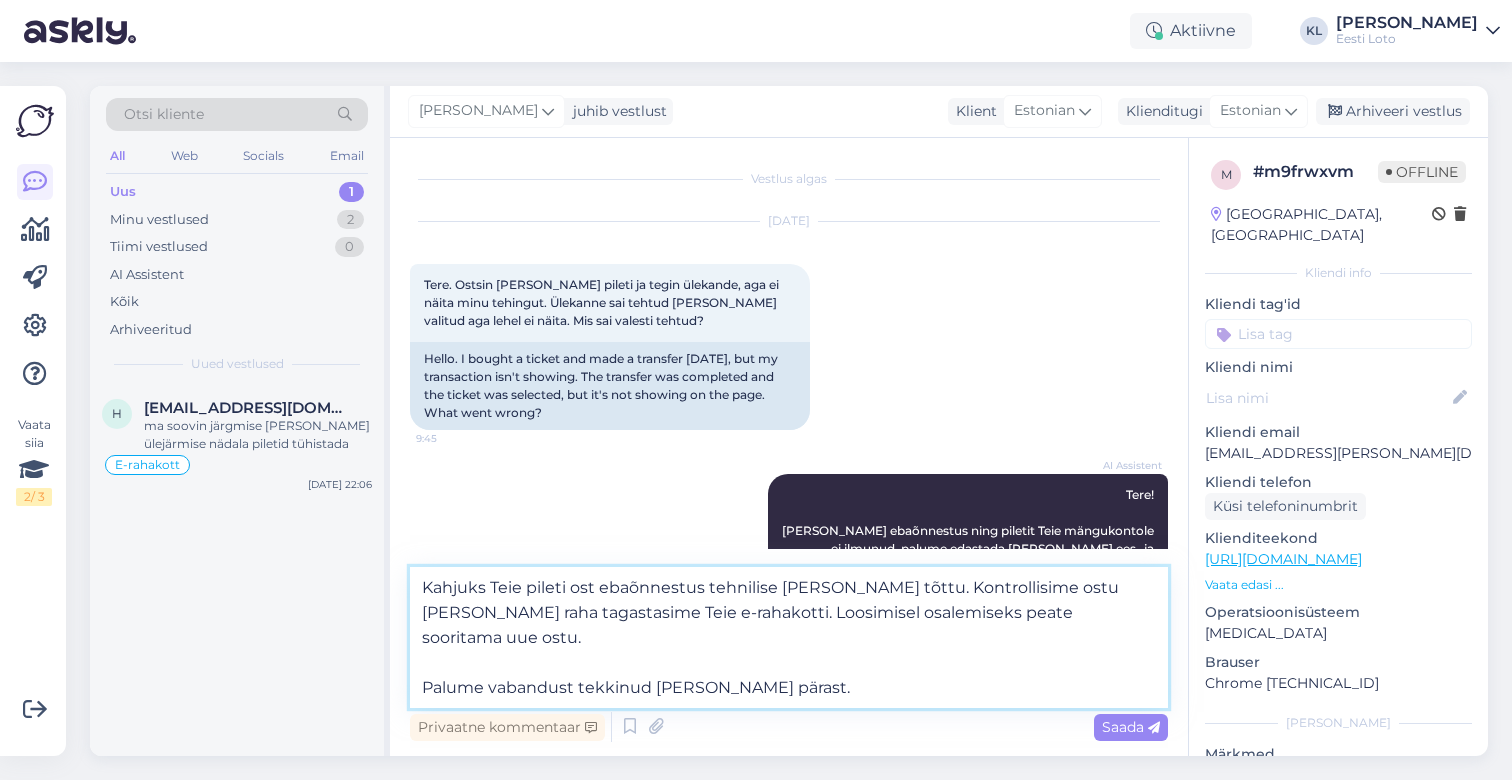 type on "Kahjuks Teie pileti ost ebaõnnestus tehnilise [PERSON_NAME] tõttu. Kontrollisime ostu [PERSON_NAME] raha tagastasime Teie e-rahakotti. Loosimisel osalemiseks peate sooritama uue ostu.
Palume vabandust tekkinud [PERSON_NAME] pärast." 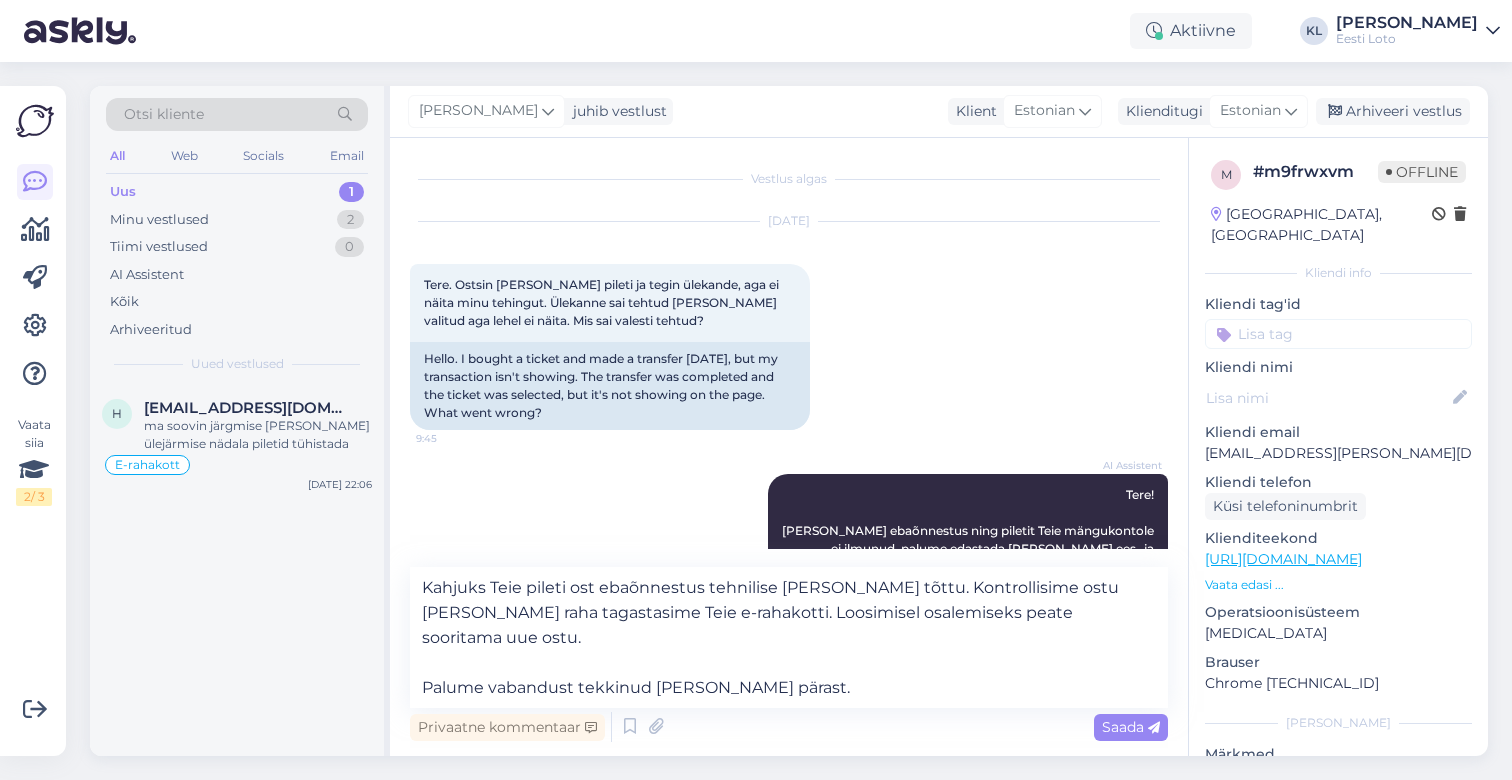 click at bounding box center [1338, 334] 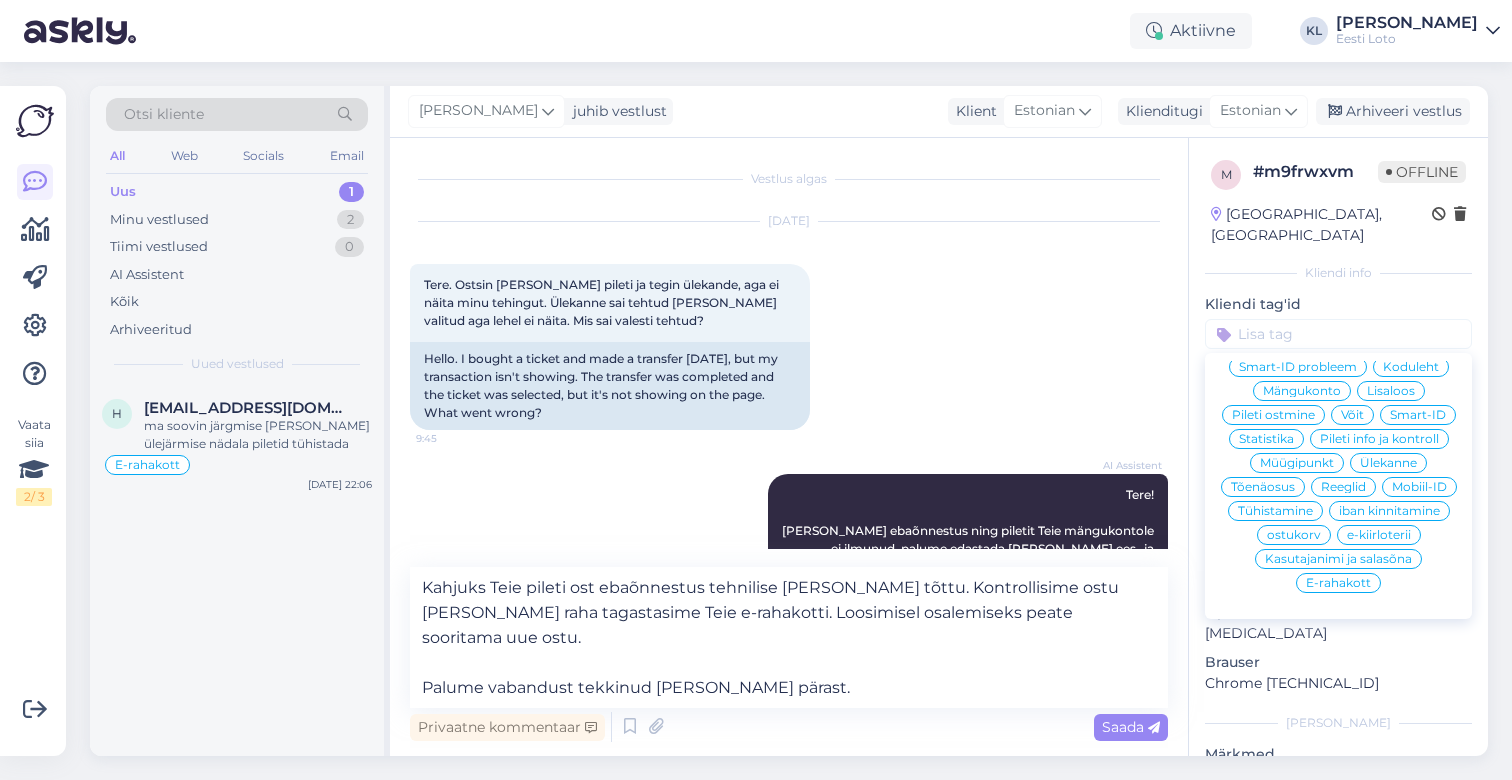 scroll, scrollTop: 190, scrollLeft: 0, axis: vertical 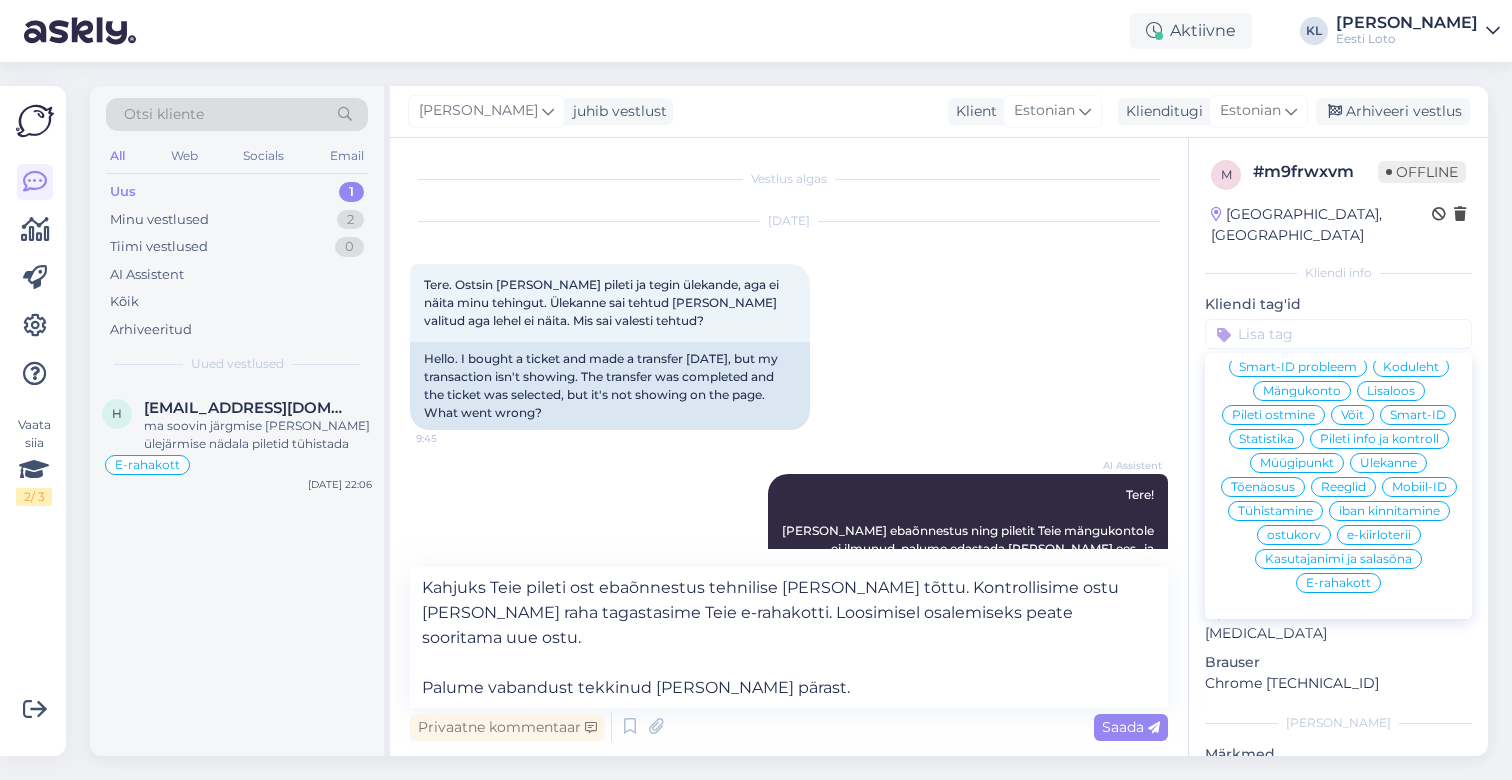 click on "E-rahakott" at bounding box center (1338, 583) 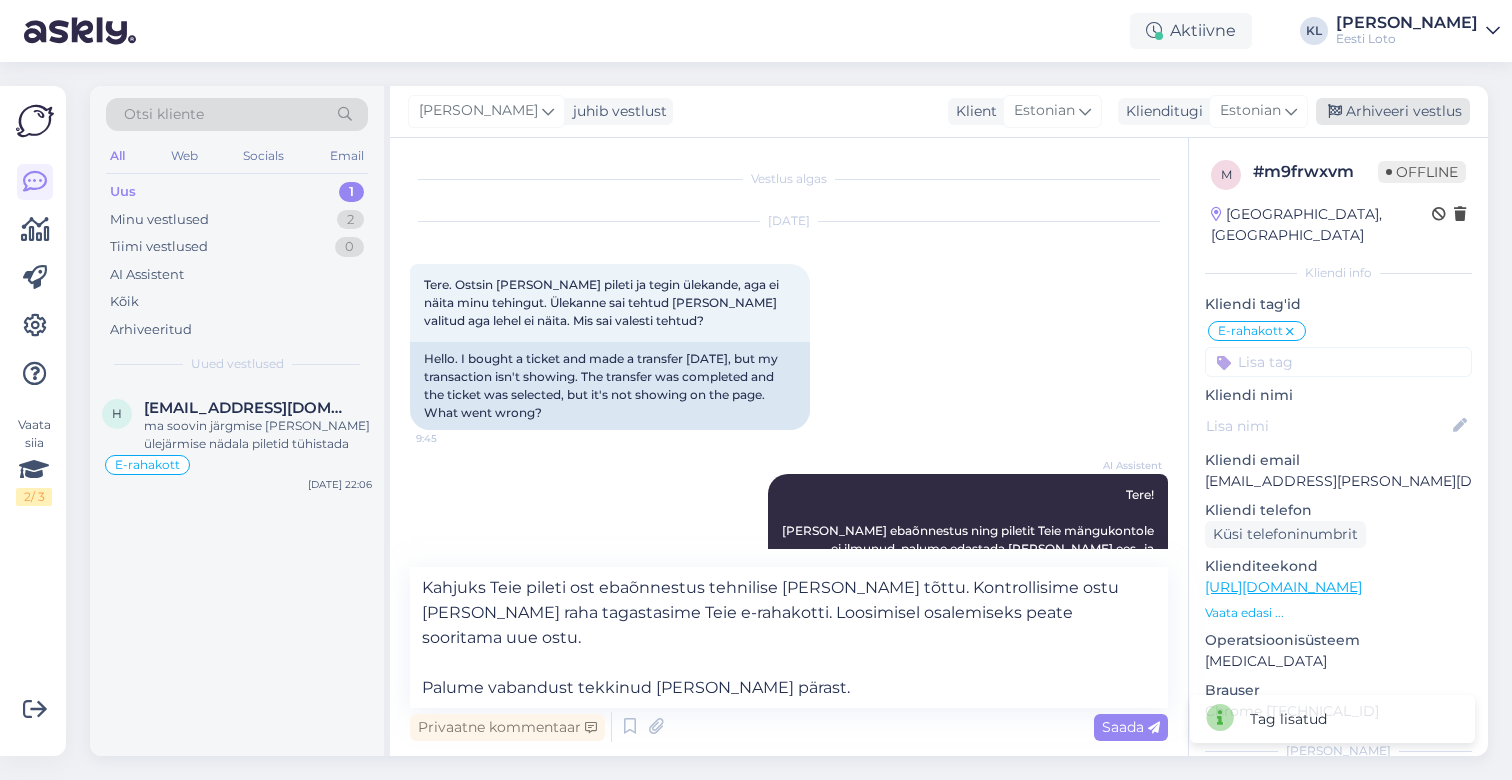 click on "Arhiveeri vestlus" at bounding box center (1393, 111) 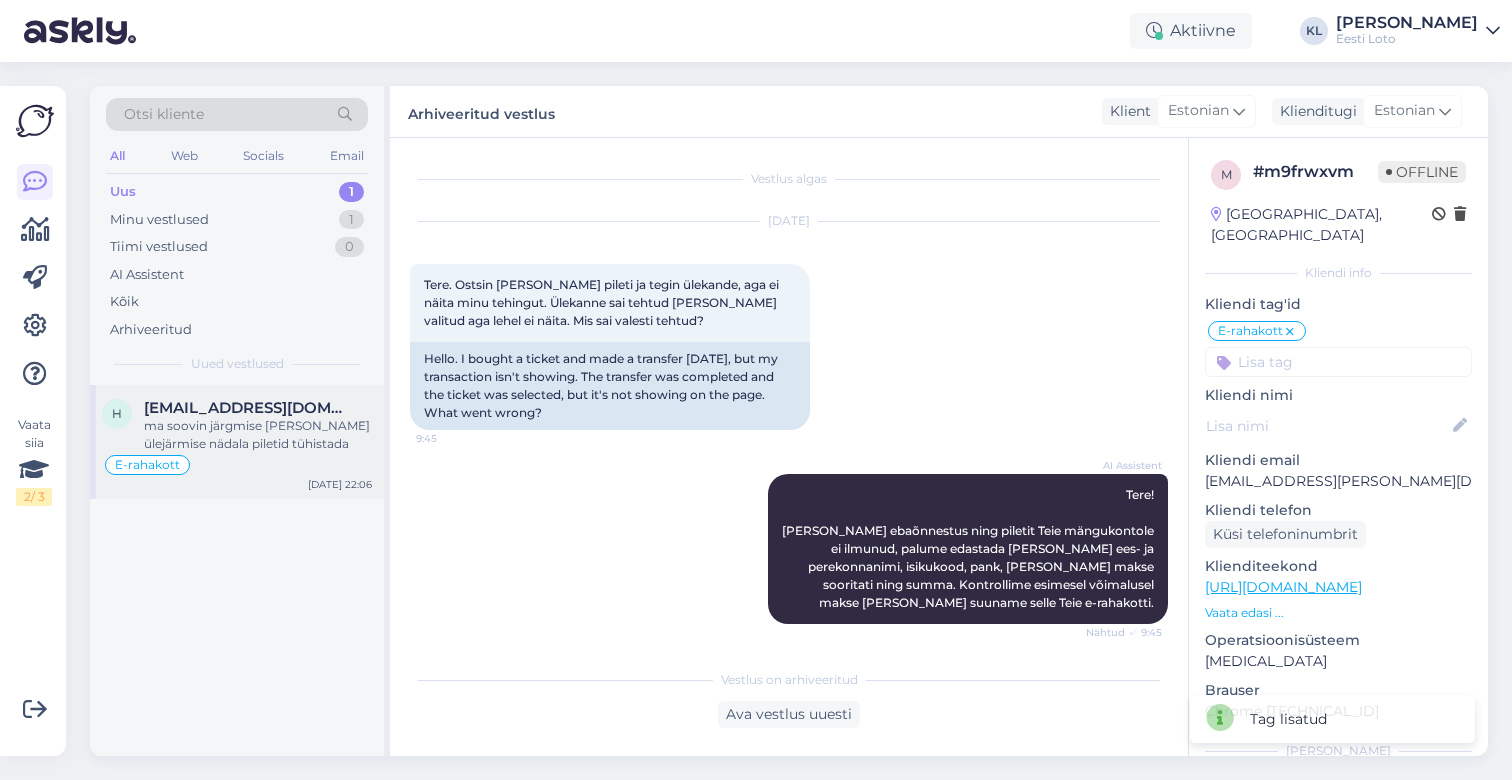 click on "ma soovin järgmise [PERSON_NAME] ülejärmise nädala piletid tühistada" at bounding box center (258, 435) 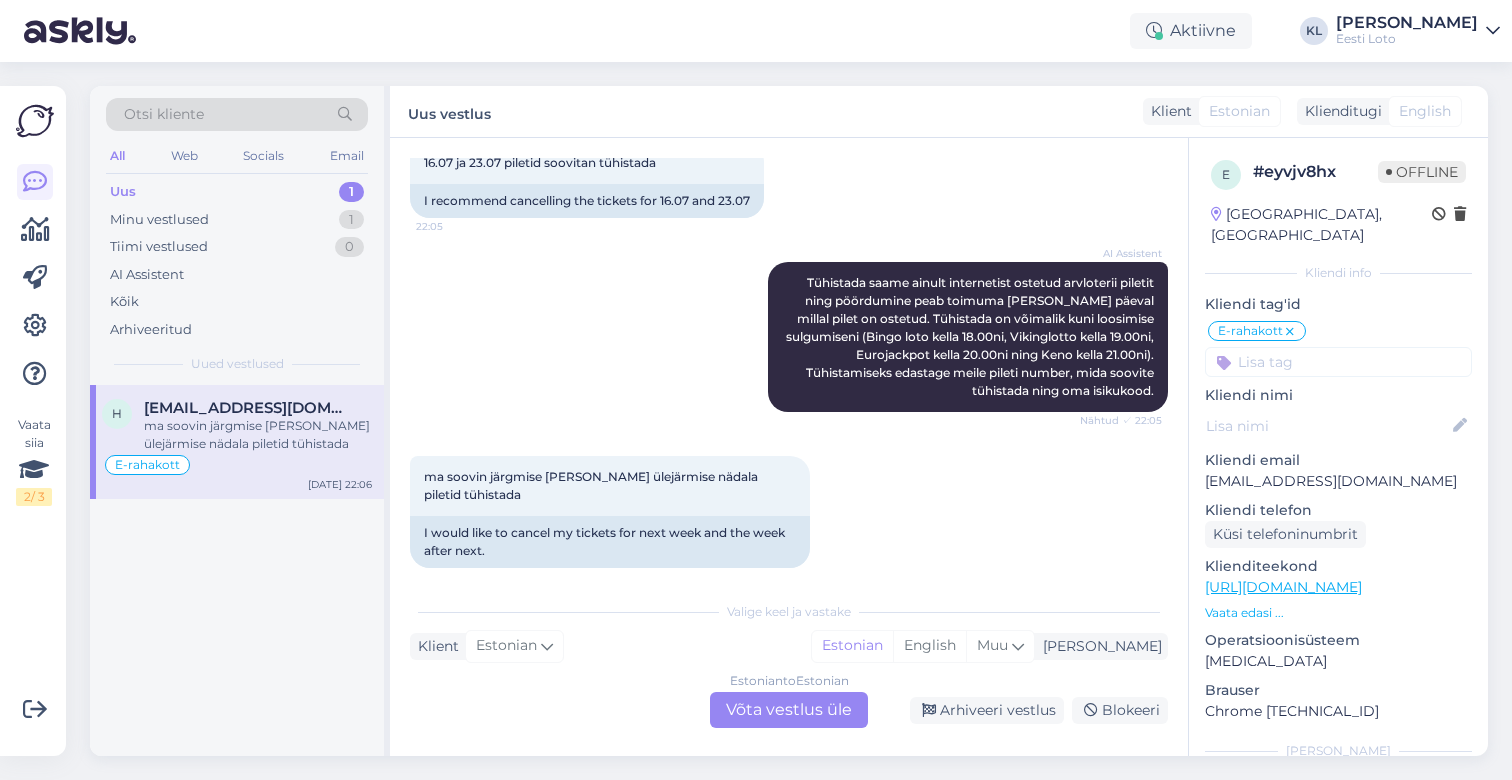 scroll, scrollTop: 2029, scrollLeft: 0, axis: vertical 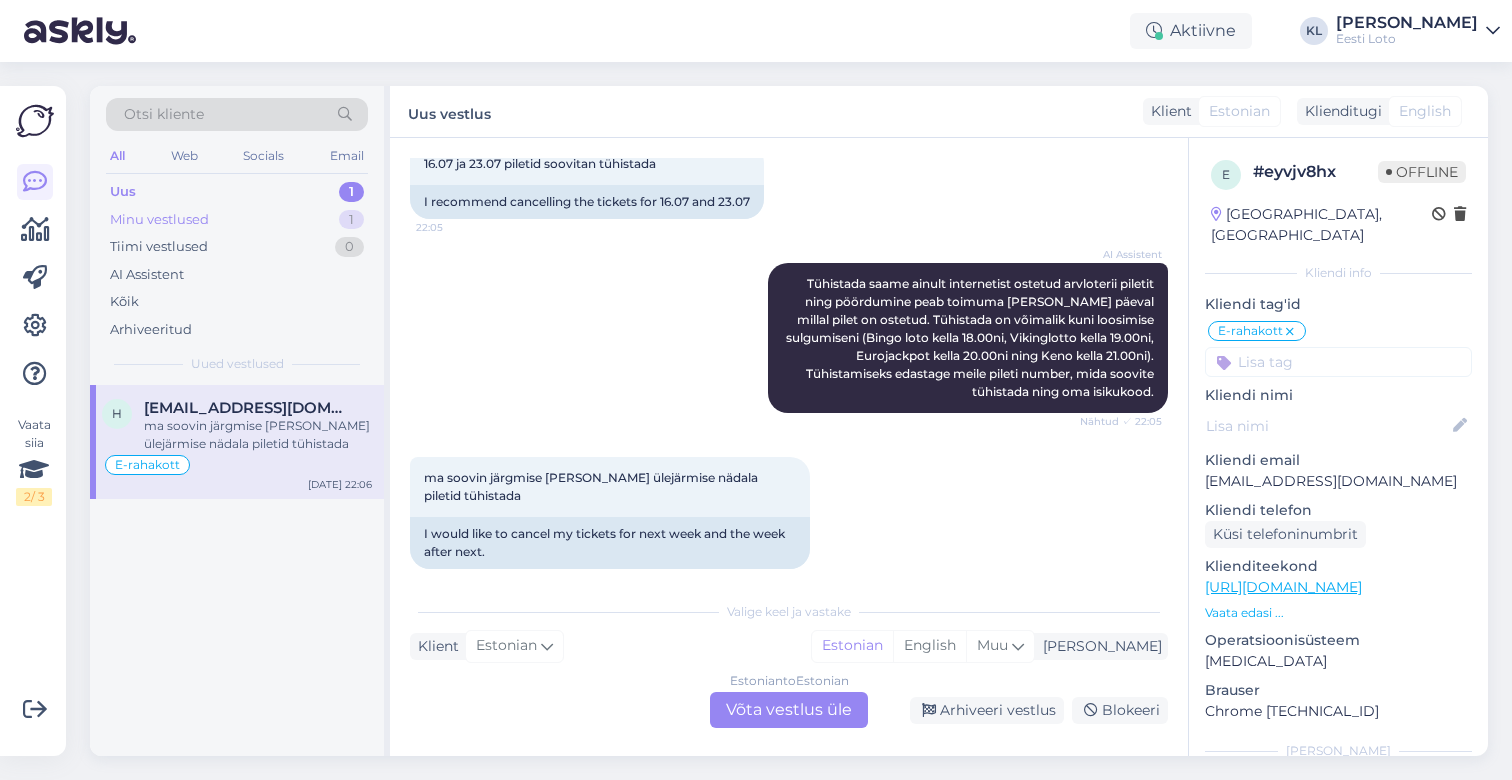 click on "Minu vestlused 1" at bounding box center [237, 220] 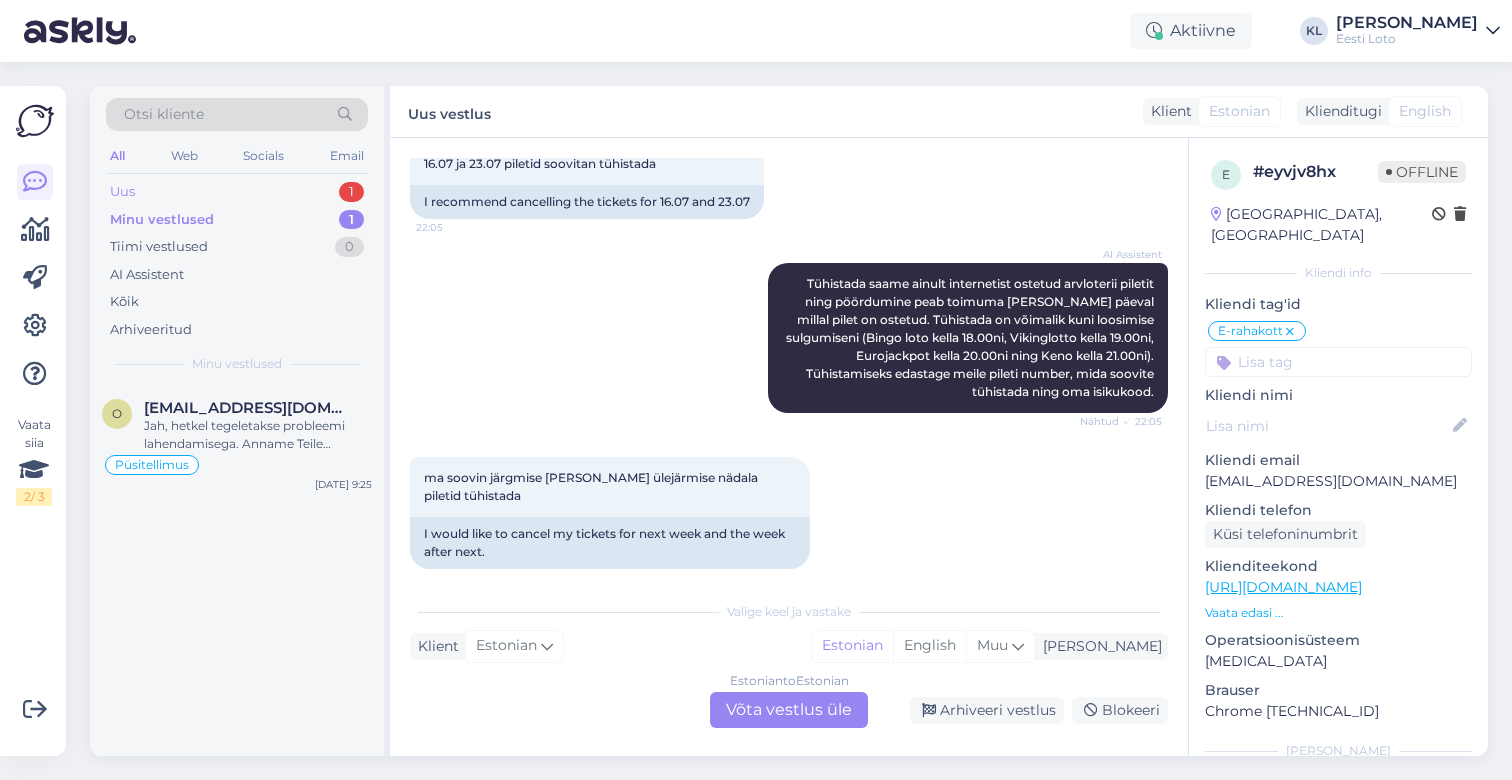 click on "Uus 1" at bounding box center [237, 192] 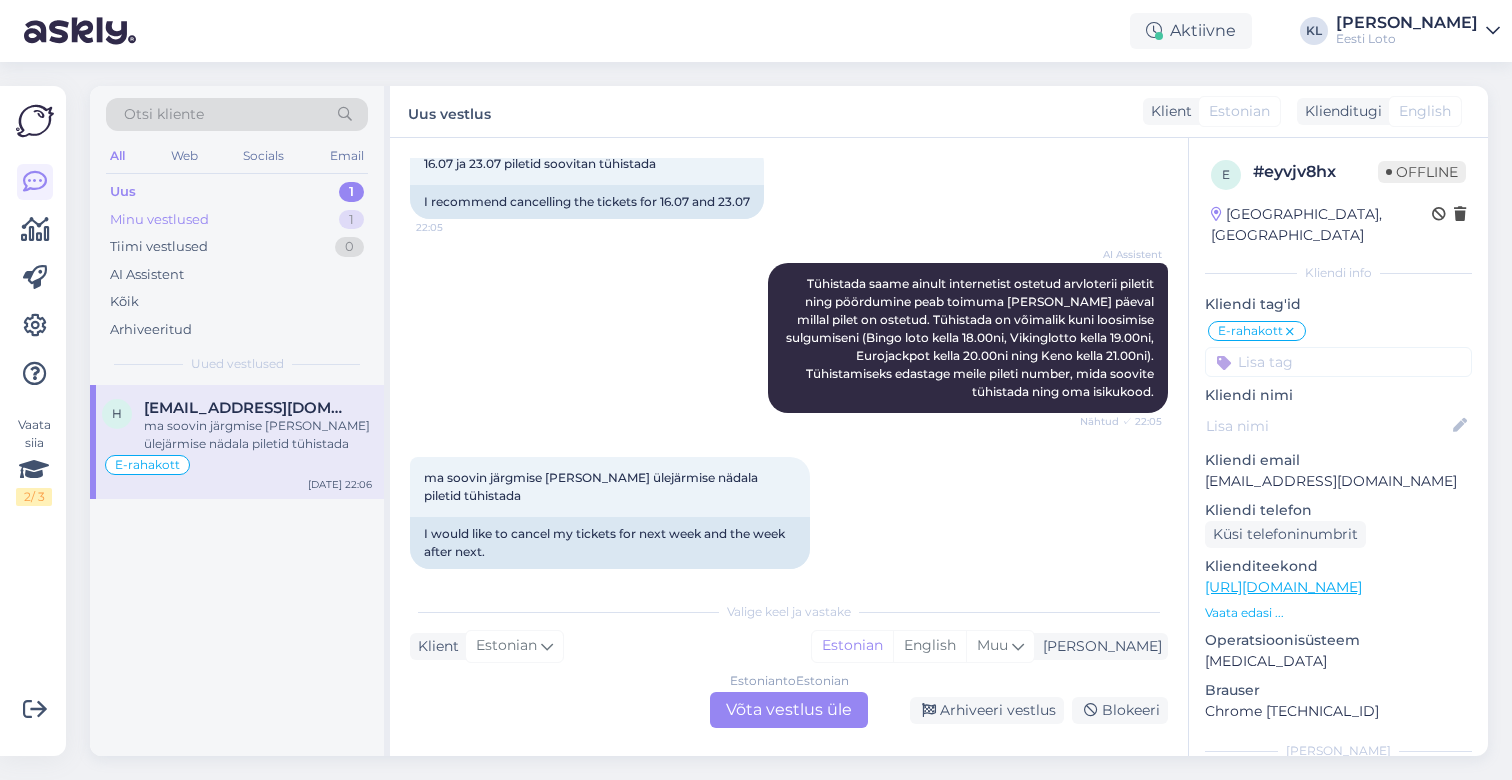 click on "Minu vestlused 1" at bounding box center [237, 220] 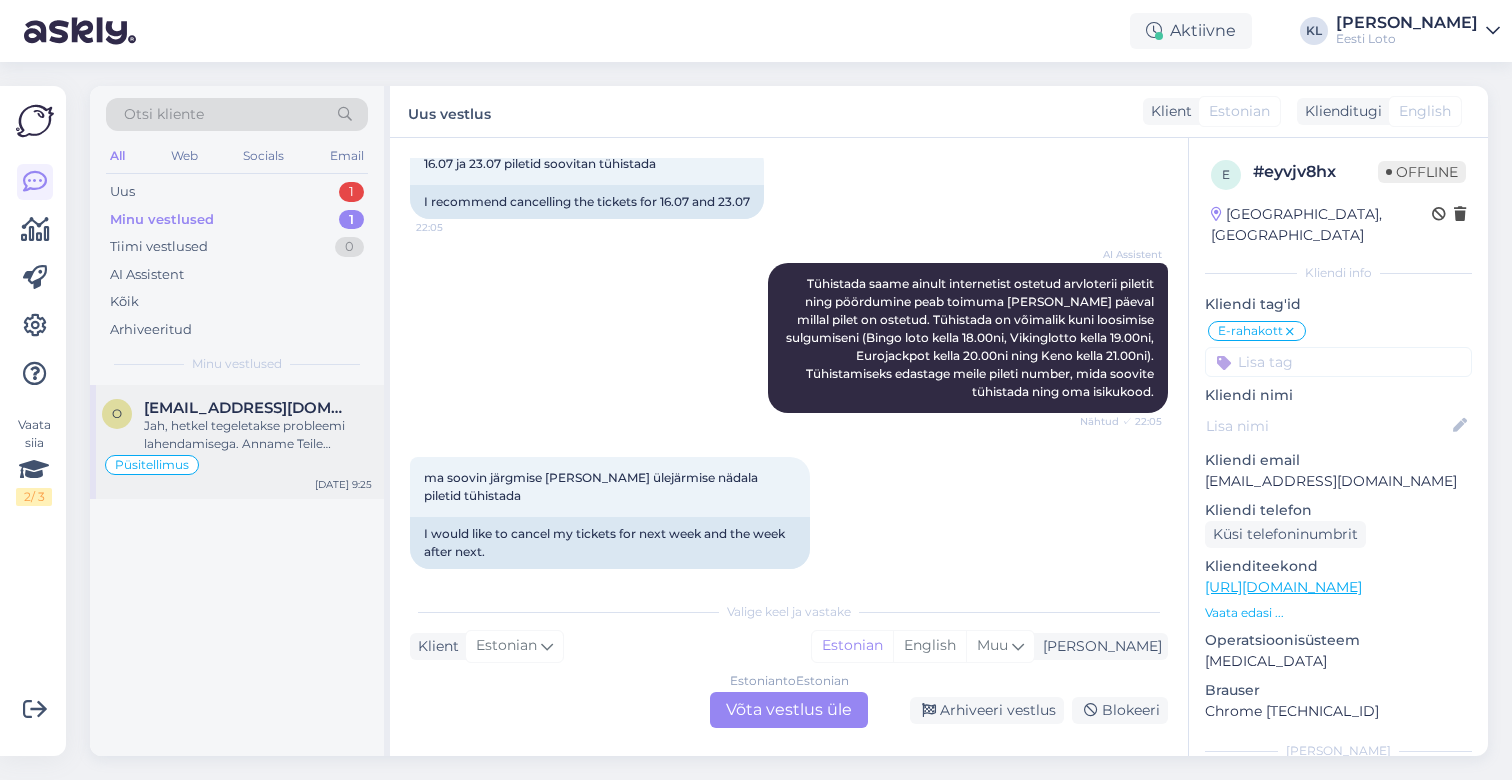click on "[EMAIL_ADDRESS][DOMAIN_NAME]" at bounding box center [248, 408] 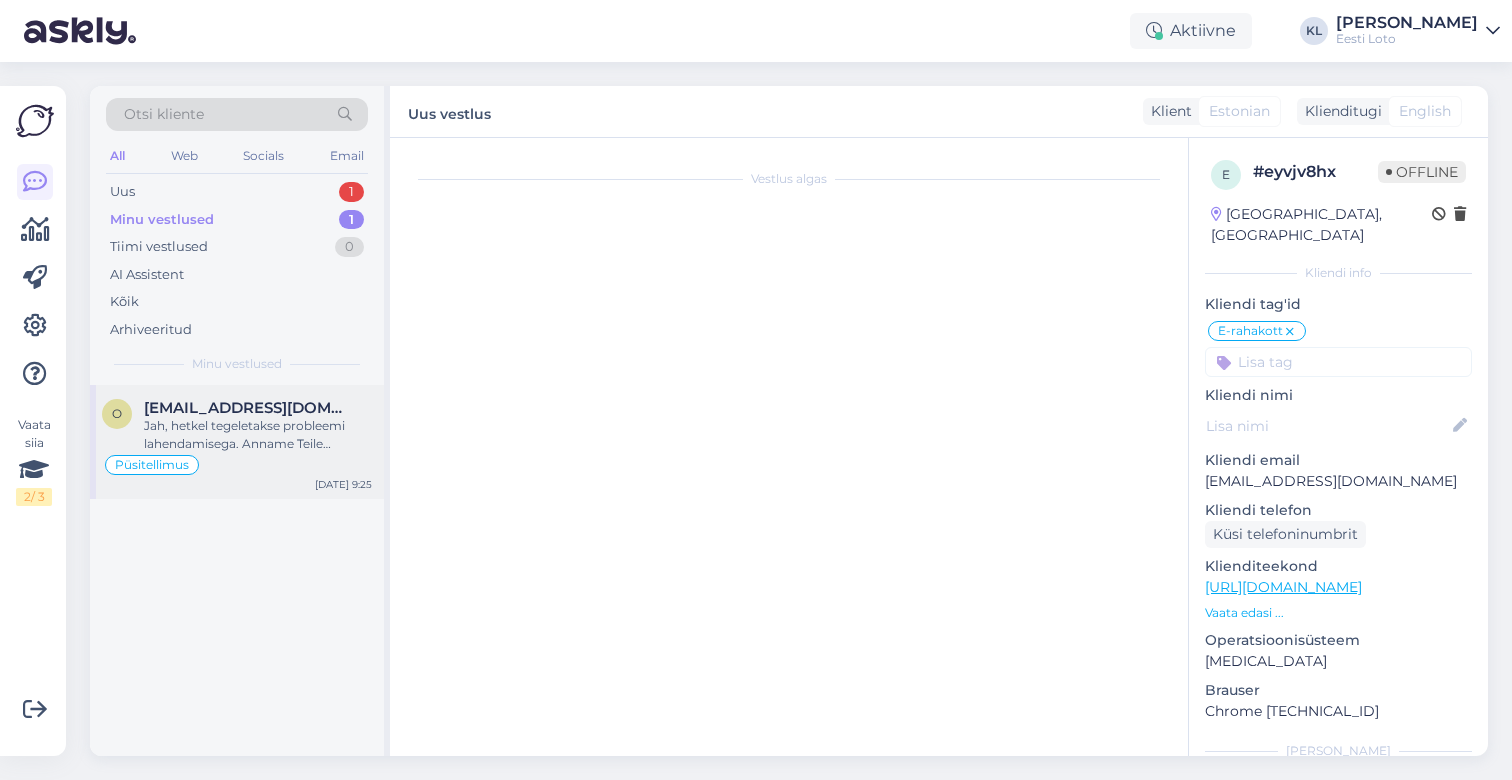 scroll, scrollTop: 1990, scrollLeft: 0, axis: vertical 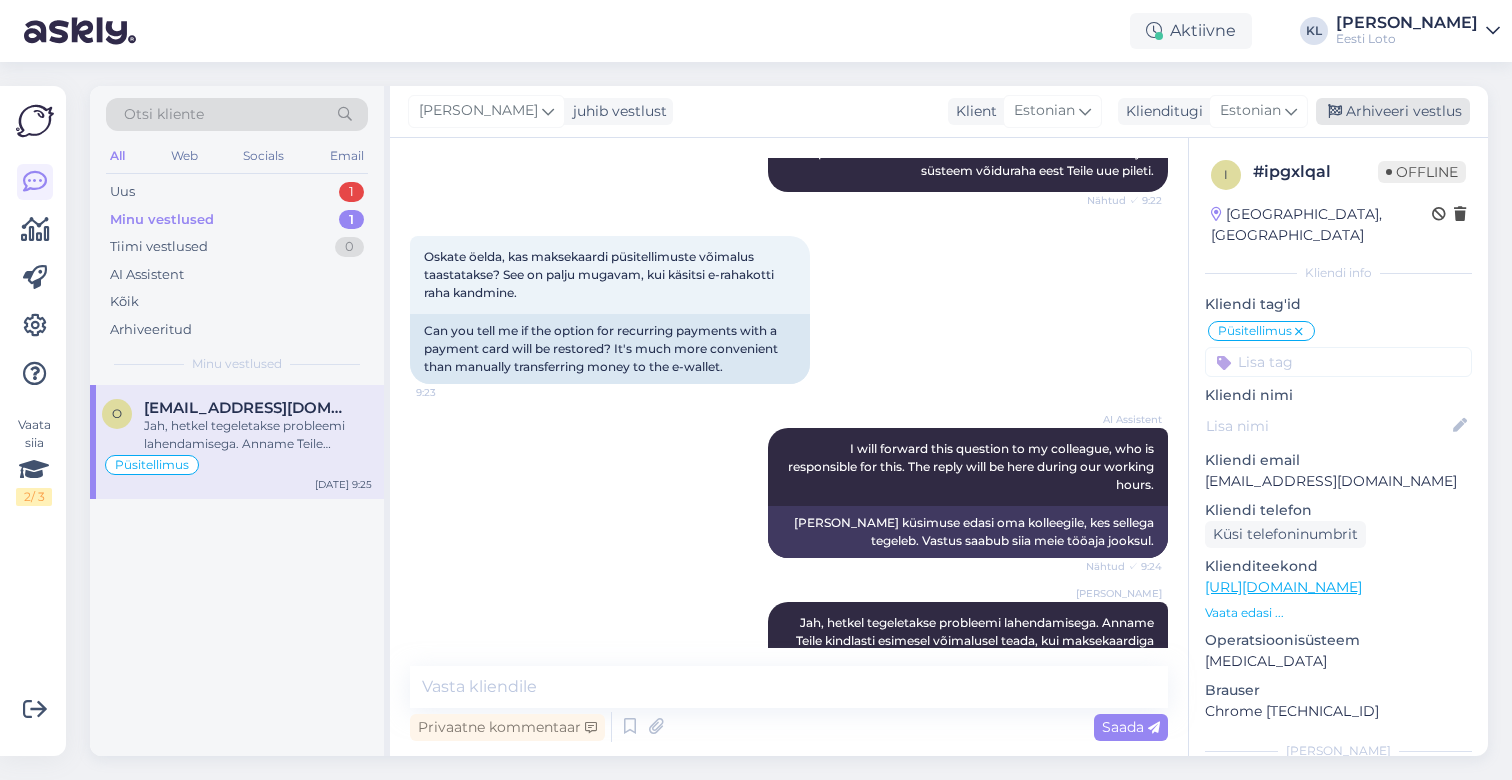 click on "Arhiveeri vestlus" at bounding box center (1393, 111) 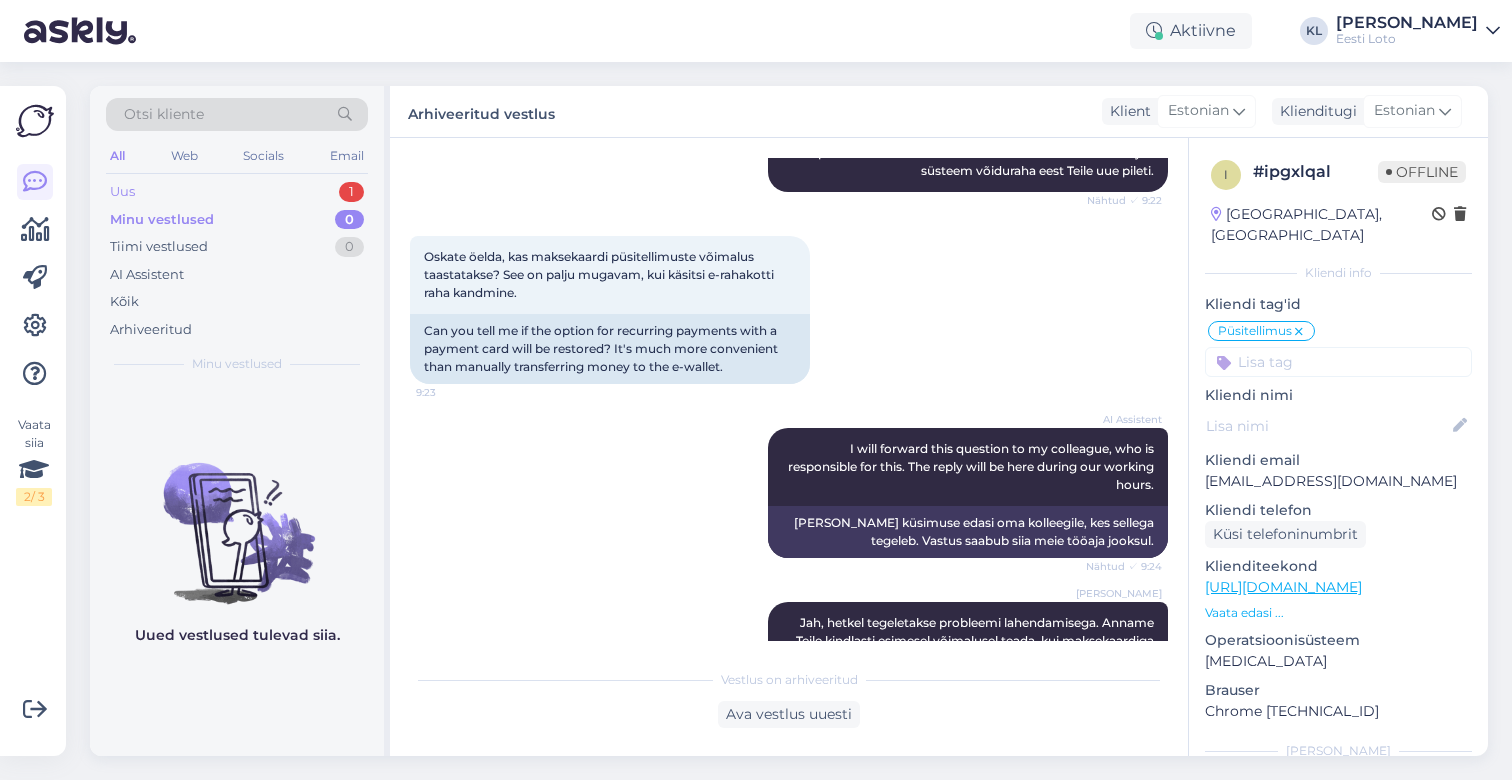click on "Uus 1" at bounding box center [237, 192] 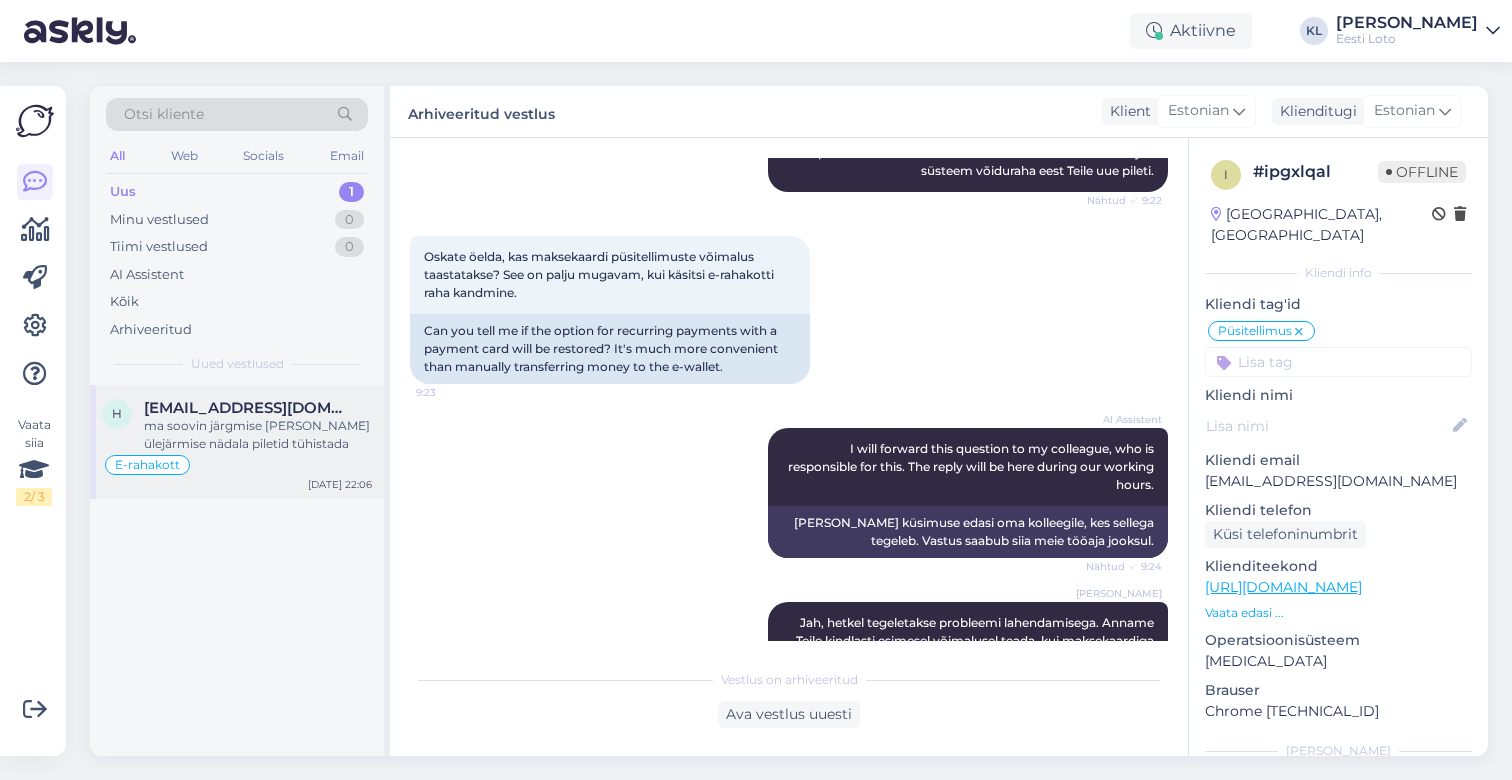 click on "ma soovin järgmise [PERSON_NAME] ülejärmise nädala piletid tühistada" at bounding box center [258, 435] 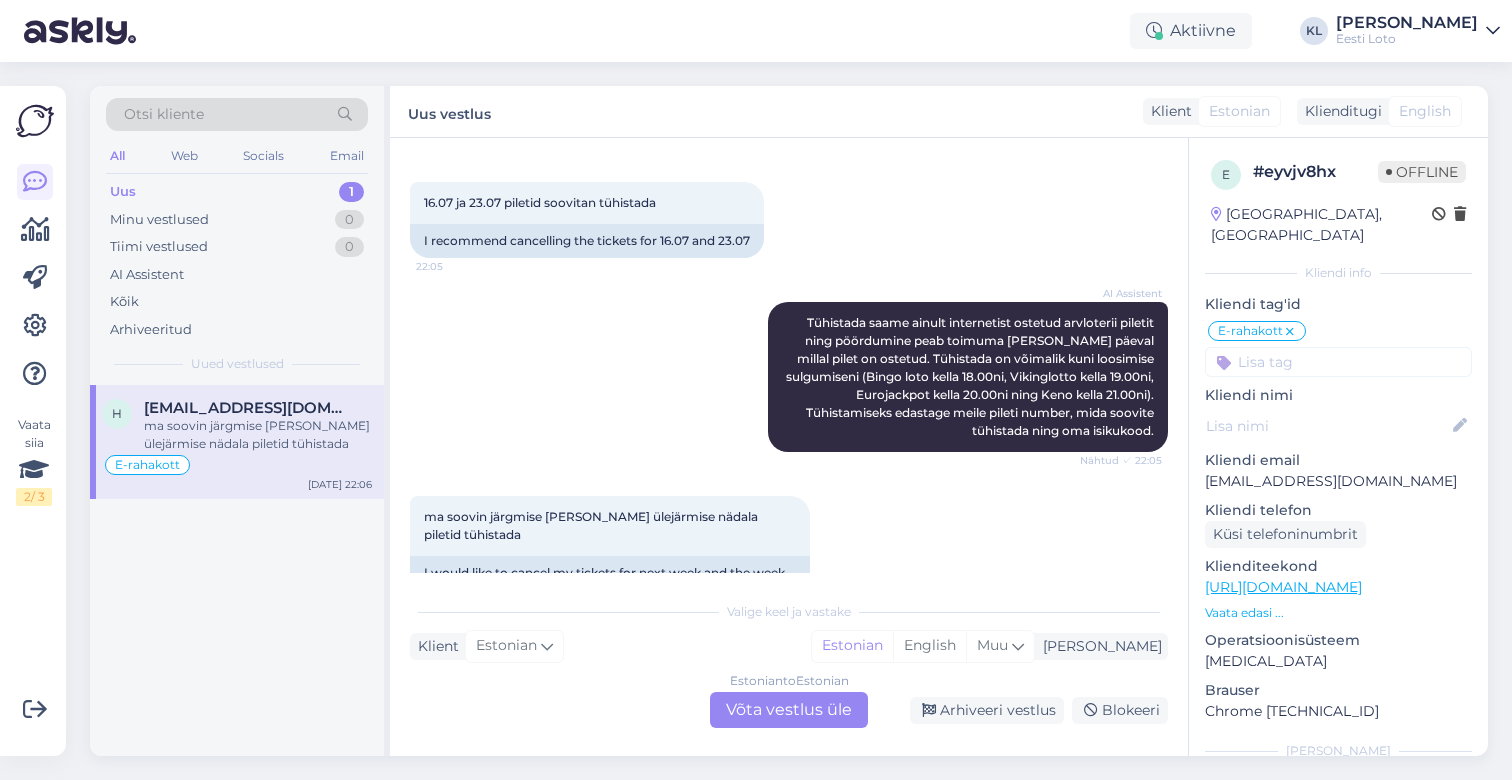 scroll, scrollTop: 2029, scrollLeft: 0, axis: vertical 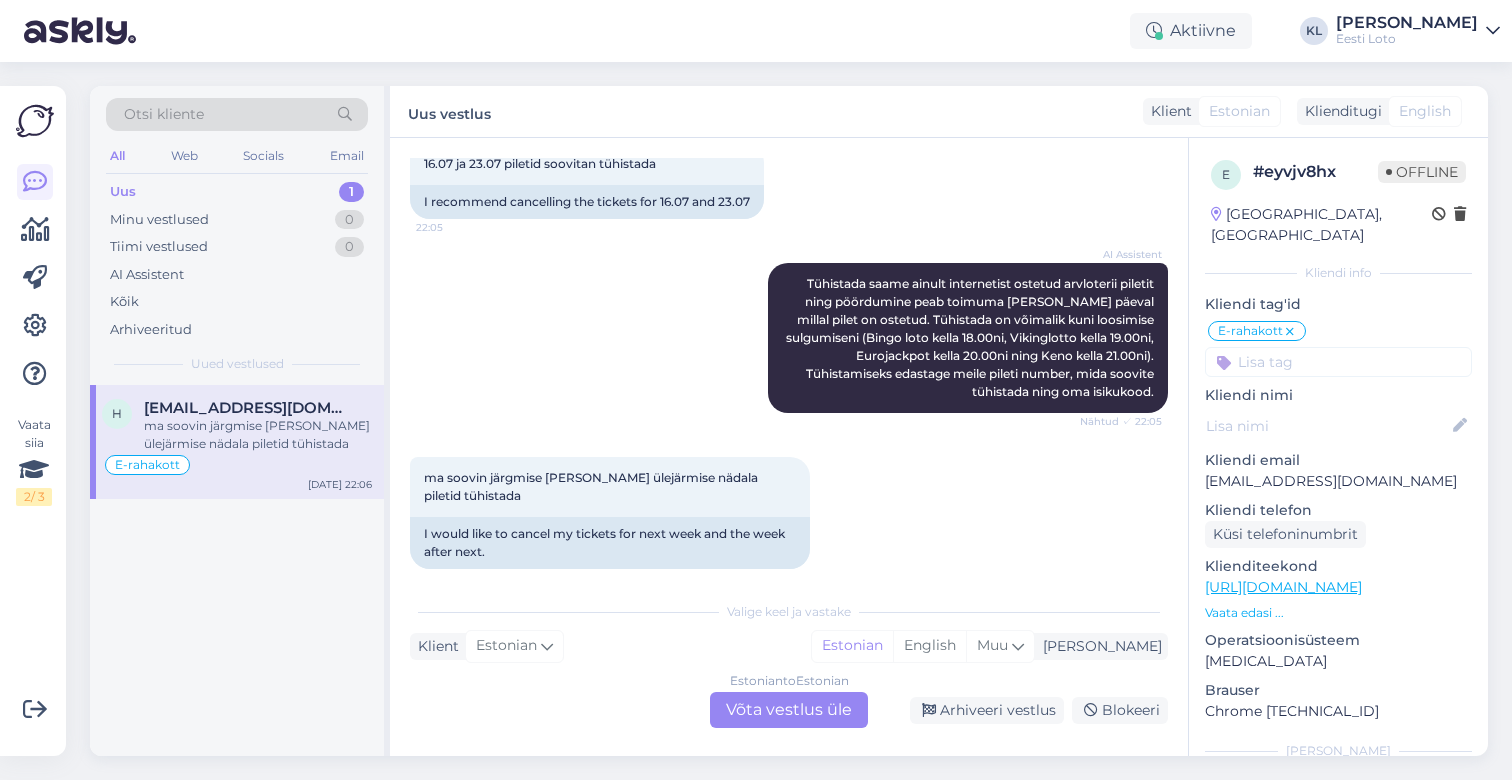 click on "Estonian  to  Estonian Võta vestlus üle" at bounding box center [789, 710] 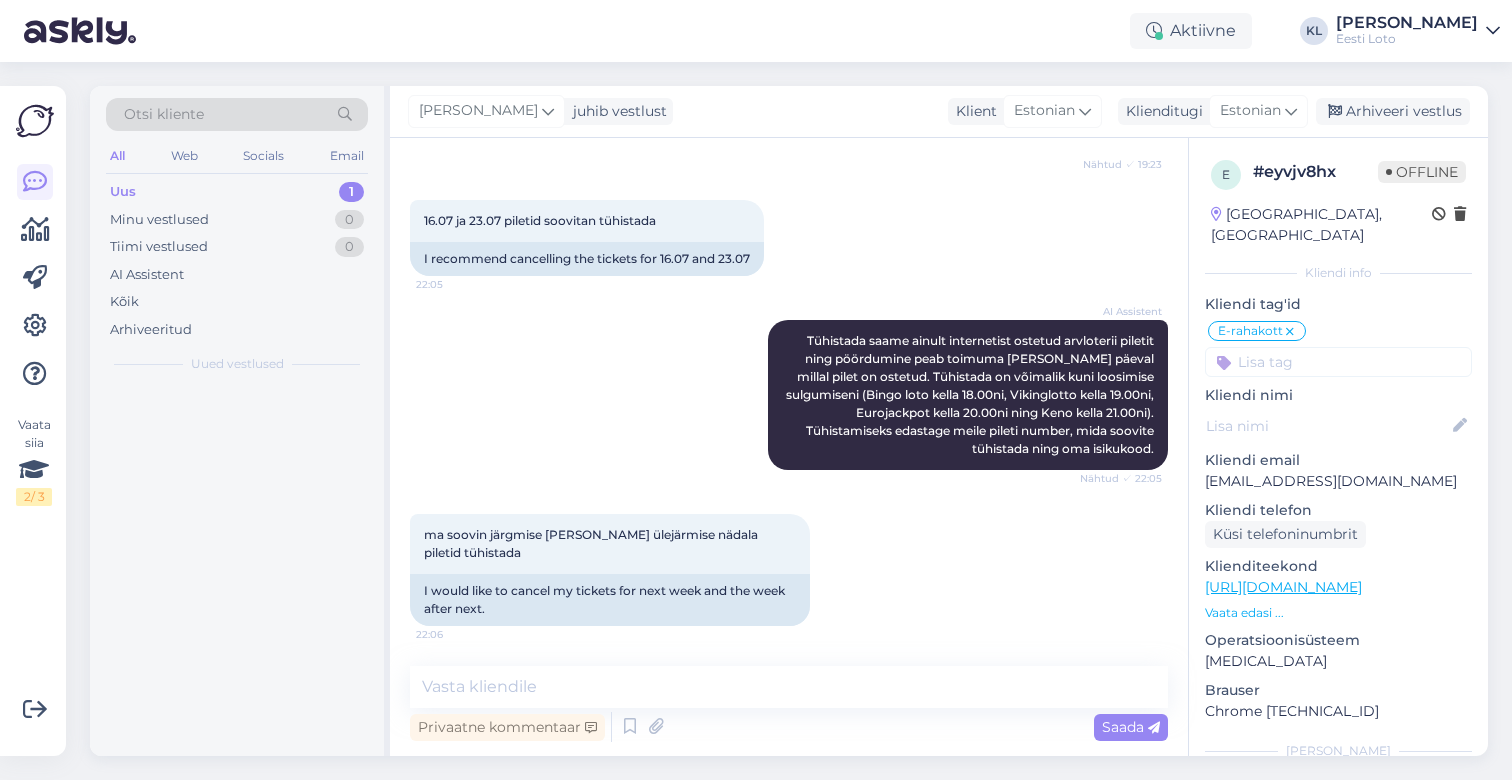 scroll, scrollTop: 1954, scrollLeft: 0, axis: vertical 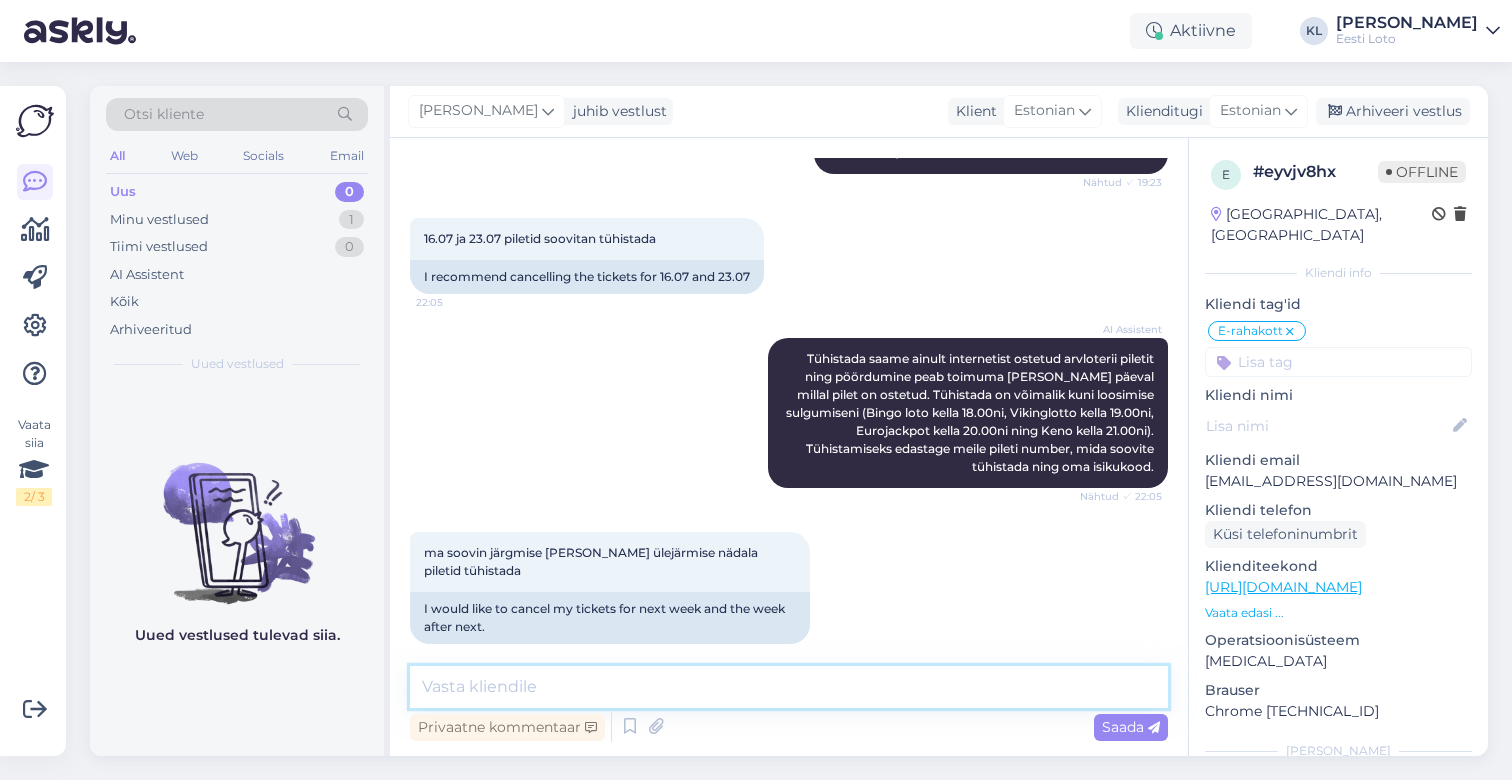 click at bounding box center [789, 687] 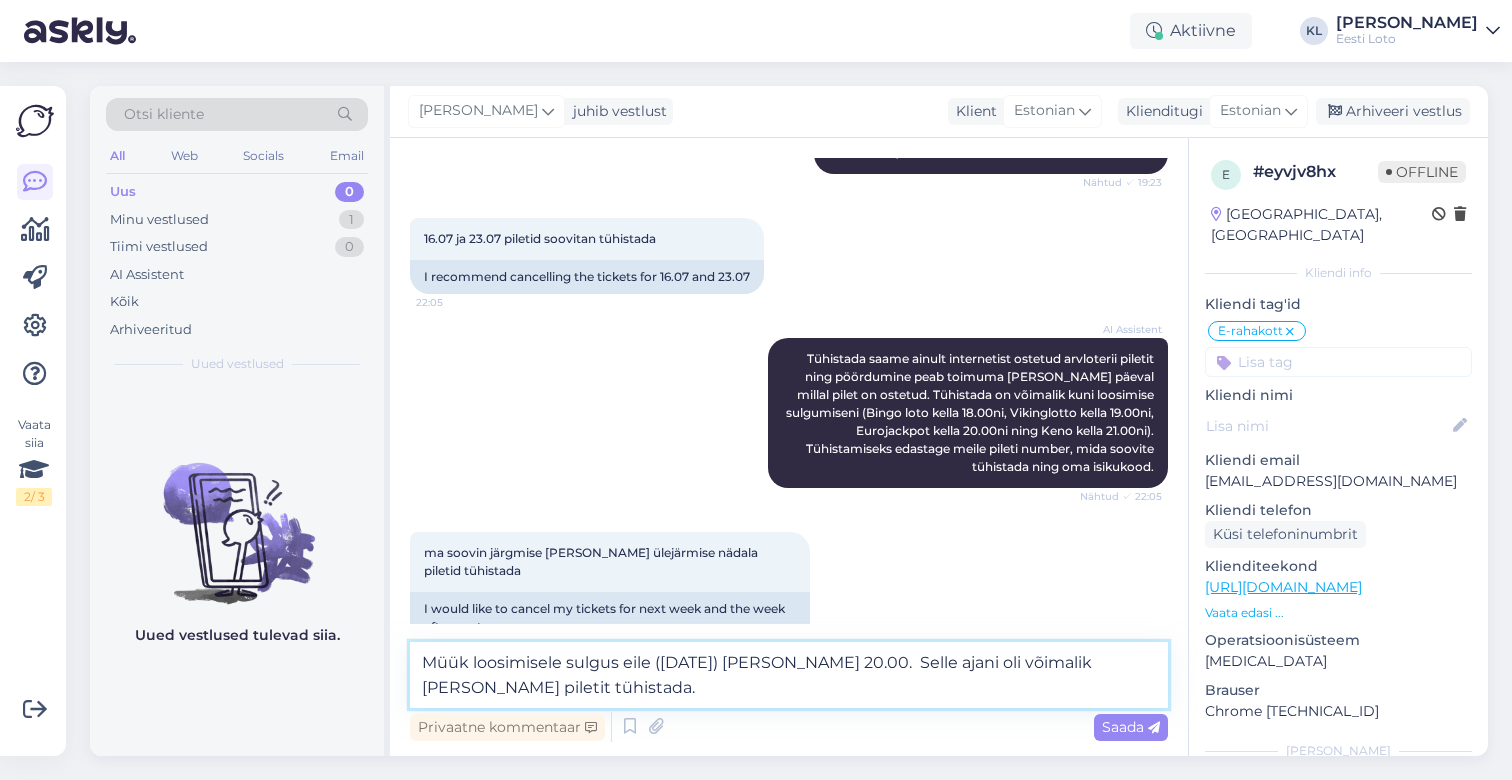 click on "Müük loosimisele sulgus eile ([DATE]) [PERSON_NAME] 20.00.  Selle ajani oli võimalik [PERSON_NAME] piletit tühistada." at bounding box center (789, 675) 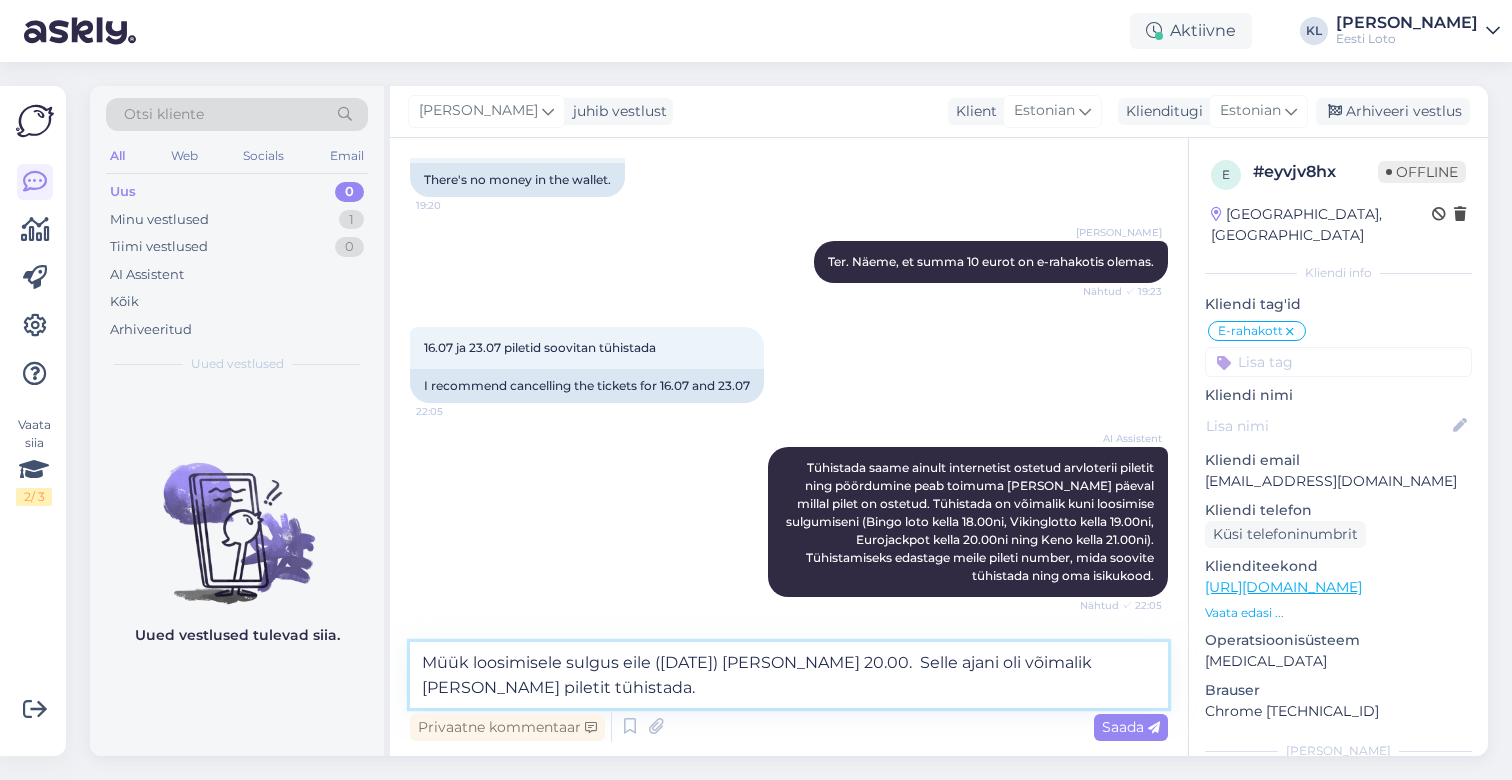 scroll, scrollTop: 1783, scrollLeft: 0, axis: vertical 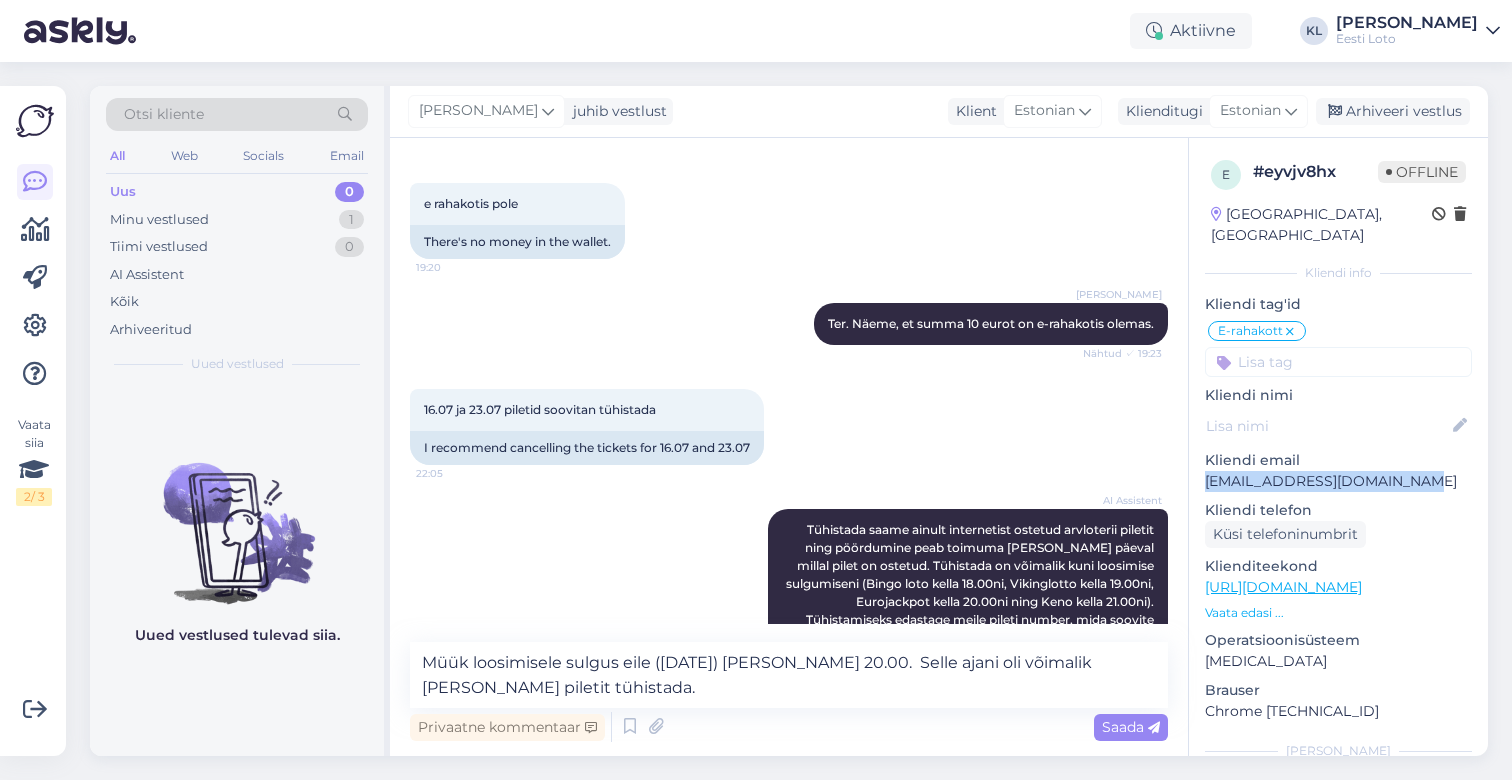 drag, startPoint x: 1424, startPoint y: 459, endPoint x: 1204, endPoint y: 456, distance: 220.02045 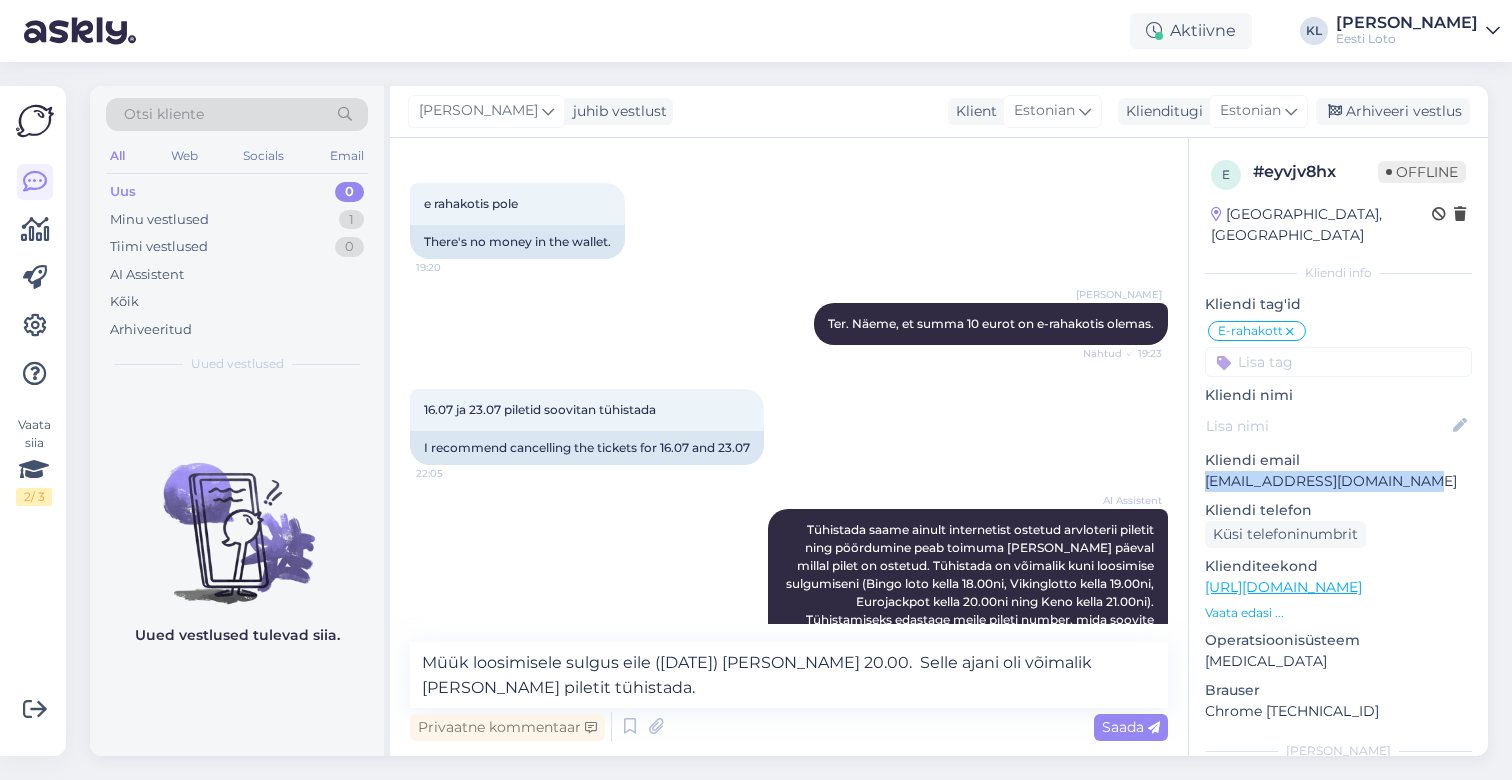 click on "e # eyvjv8hx Offline     [GEOGRAPHIC_DATA], [GEOGRAPHIC_DATA] Kliendi info Kliendi tag'id  E-rahakott  Püsitellimus Teavitused Lotosaade püsitellimus Võidufond ID-kaart Salasõnaga sisselogimine Pangalink M-loto Maksekaart Limiidid Loosimistulemused Keelte valik Asklys Smart-ID probleem Koduleht Mängukonto Lisaloos Pileti ostmine [PERSON_NAME] Smart-ID Statistika Pileti info ja kontroll Müügipunkt Ülekanne Tõenäosus Reeglid Mobiil-ID Tühistamine iban kinnitamine ostukorv e-kiirloterii Kasutajanimi ja salasõna E-rahakott  Kliendi nimi Kliendi email [EMAIL_ADDRESS][DOMAIN_NAME] Kliendi telefon Küsi telefoninumbrit Klienditeekond [URL][DOMAIN_NAME] Vaata edasi ... Operatsioonisüsteem [MEDICAL_DATA] [PERSON_NAME] Chrome [TECHNICAL_ID] [PERSON_NAME]" at bounding box center [1338, 573] 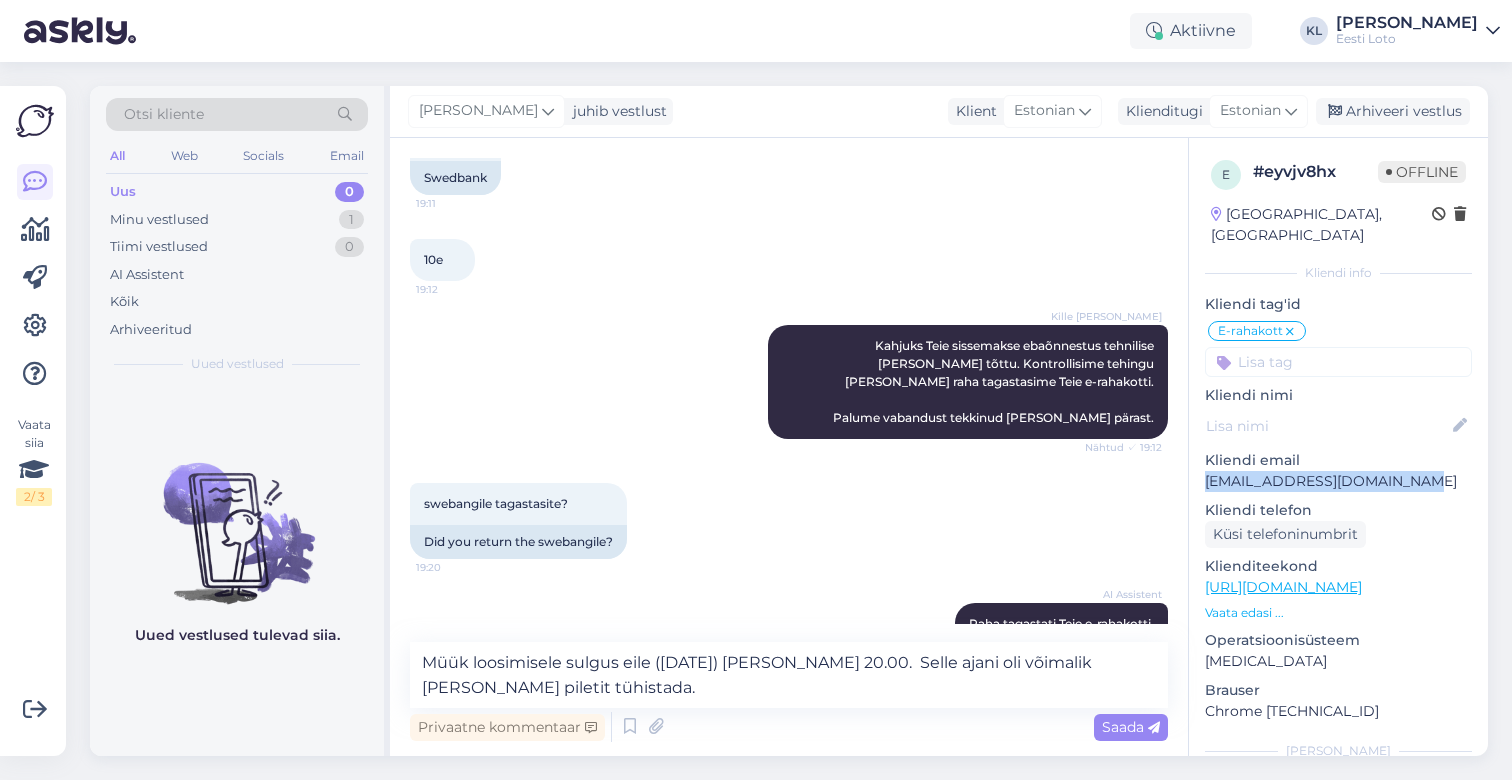 scroll, scrollTop: 976, scrollLeft: 0, axis: vertical 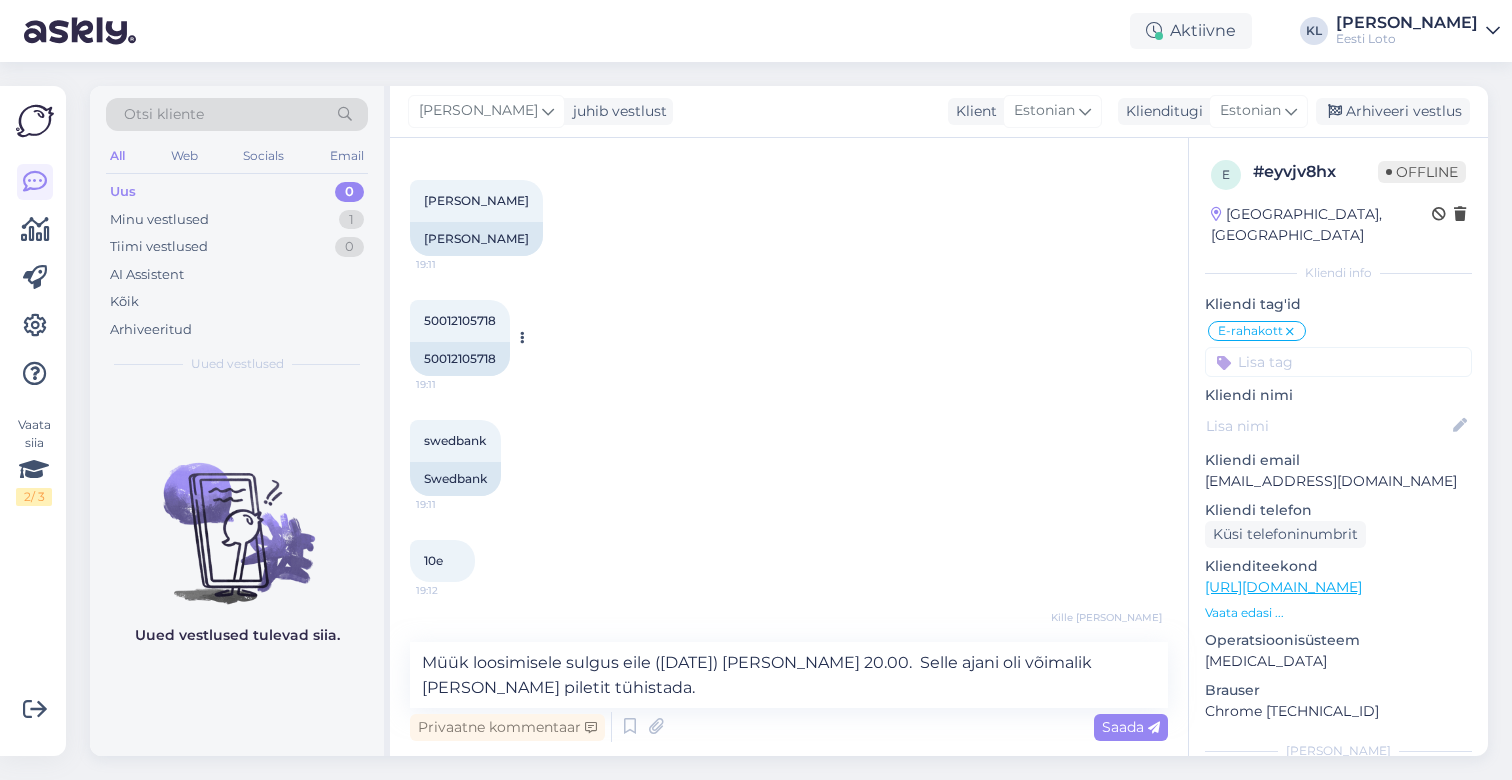click on "50012105718" at bounding box center (460, 320) 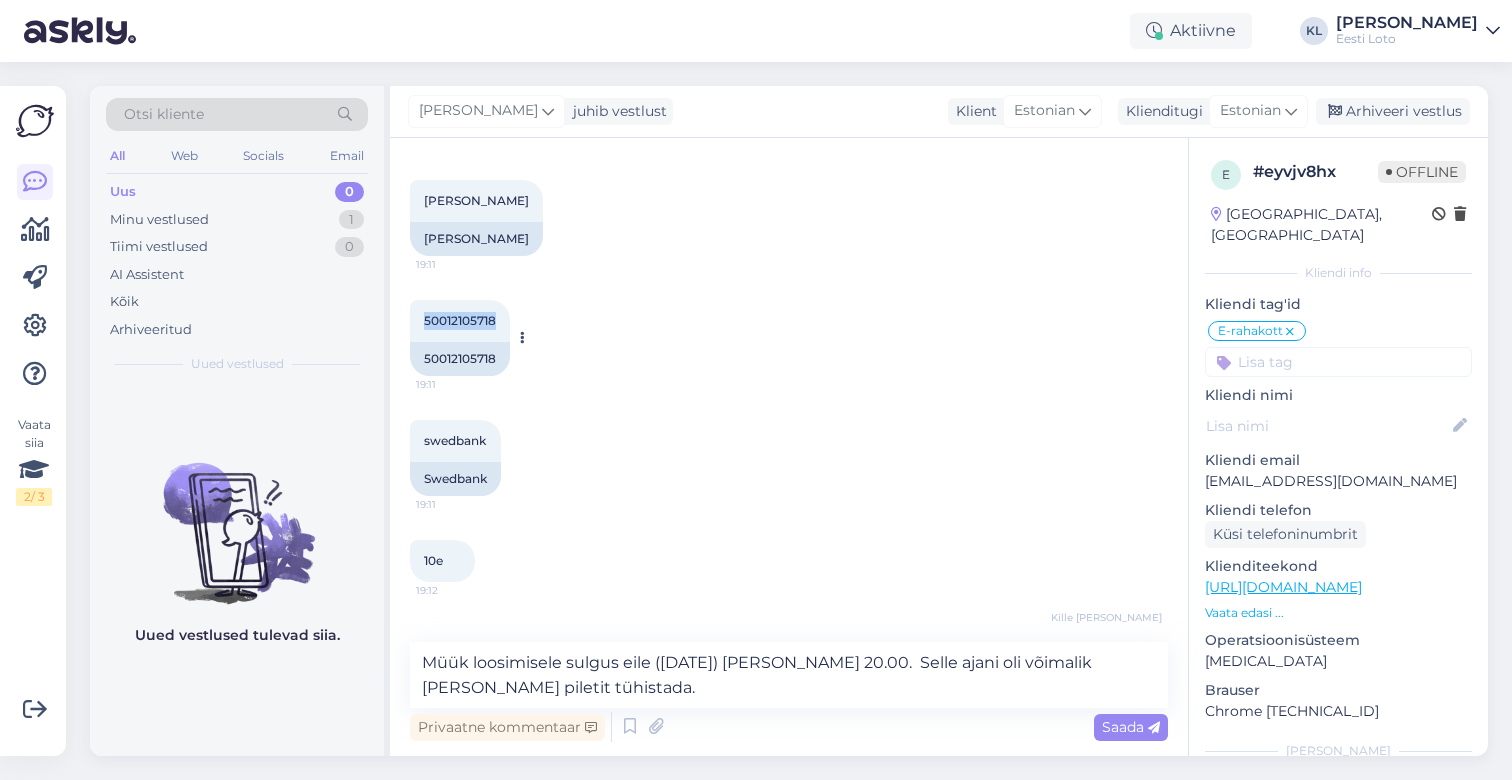 click on "50012105718" at bounding box center (460, 320) 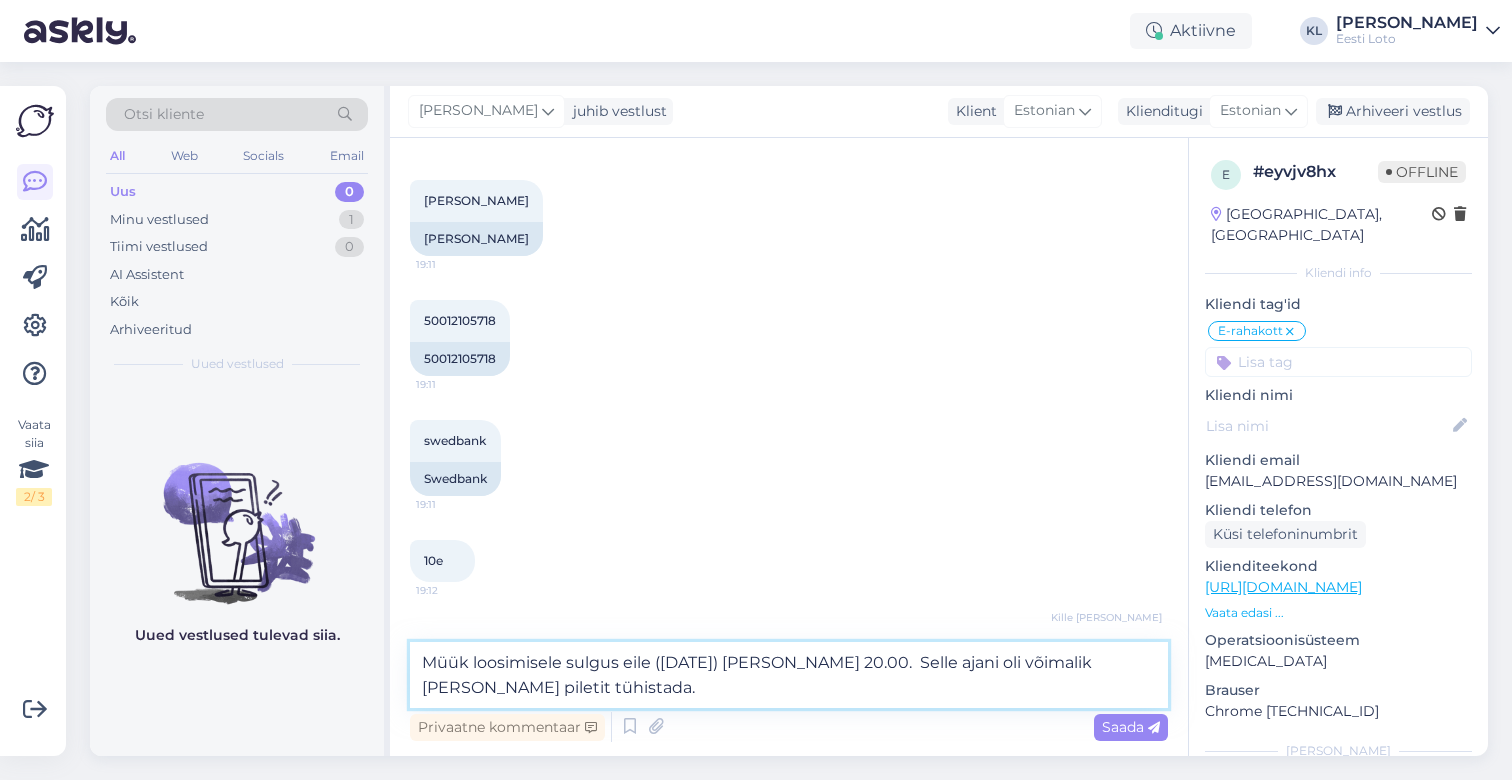 click on "Müük loosimisele sulgus eile ([DATE]) [PERSON_NAME] 20.00.  Selle ajani oli võimalik [PERSON_NAME] piletit tühistada." at bounding box center [789, 675] 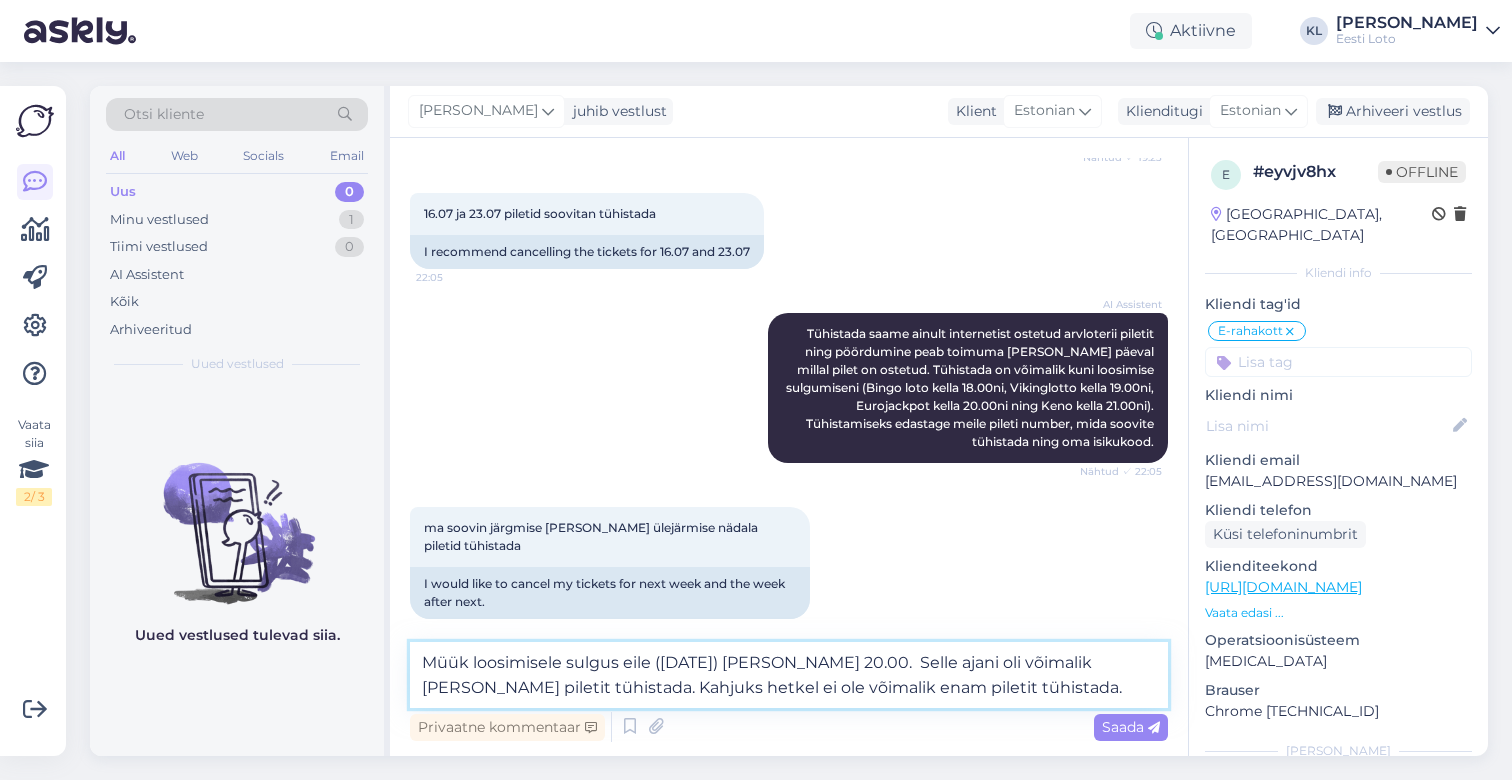 scroll, scrollTop: 1978, scrollLeft: 0, axis: vertical 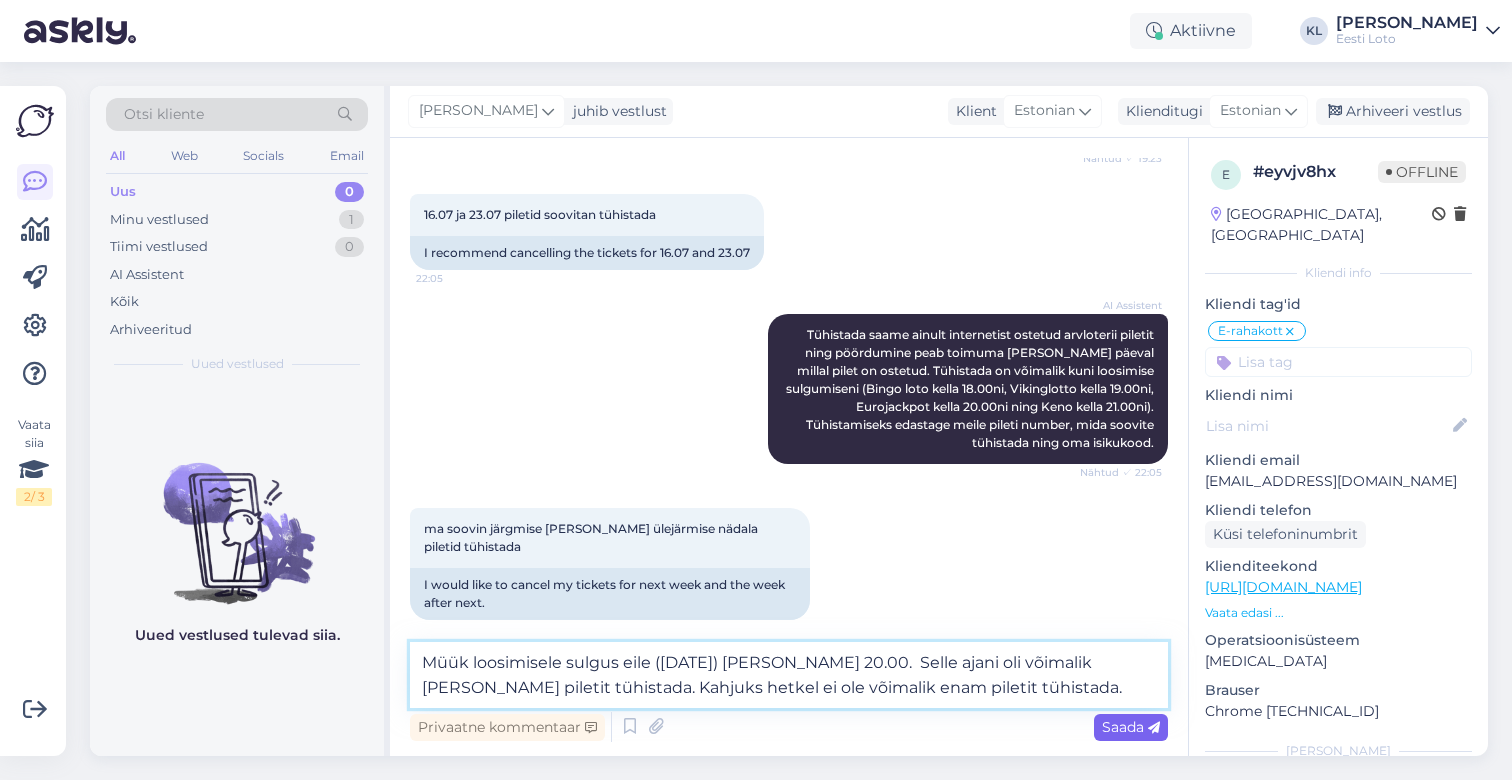type on "Müük loosimisele sulgus eile ([DATE]) [PERSON_NAME] 20.00.  Selle ajani oli võimalik [PERSON_NAME] piletit tühistada. Kahjuks hetkel ei ole võimalik enam piletit tühistada." 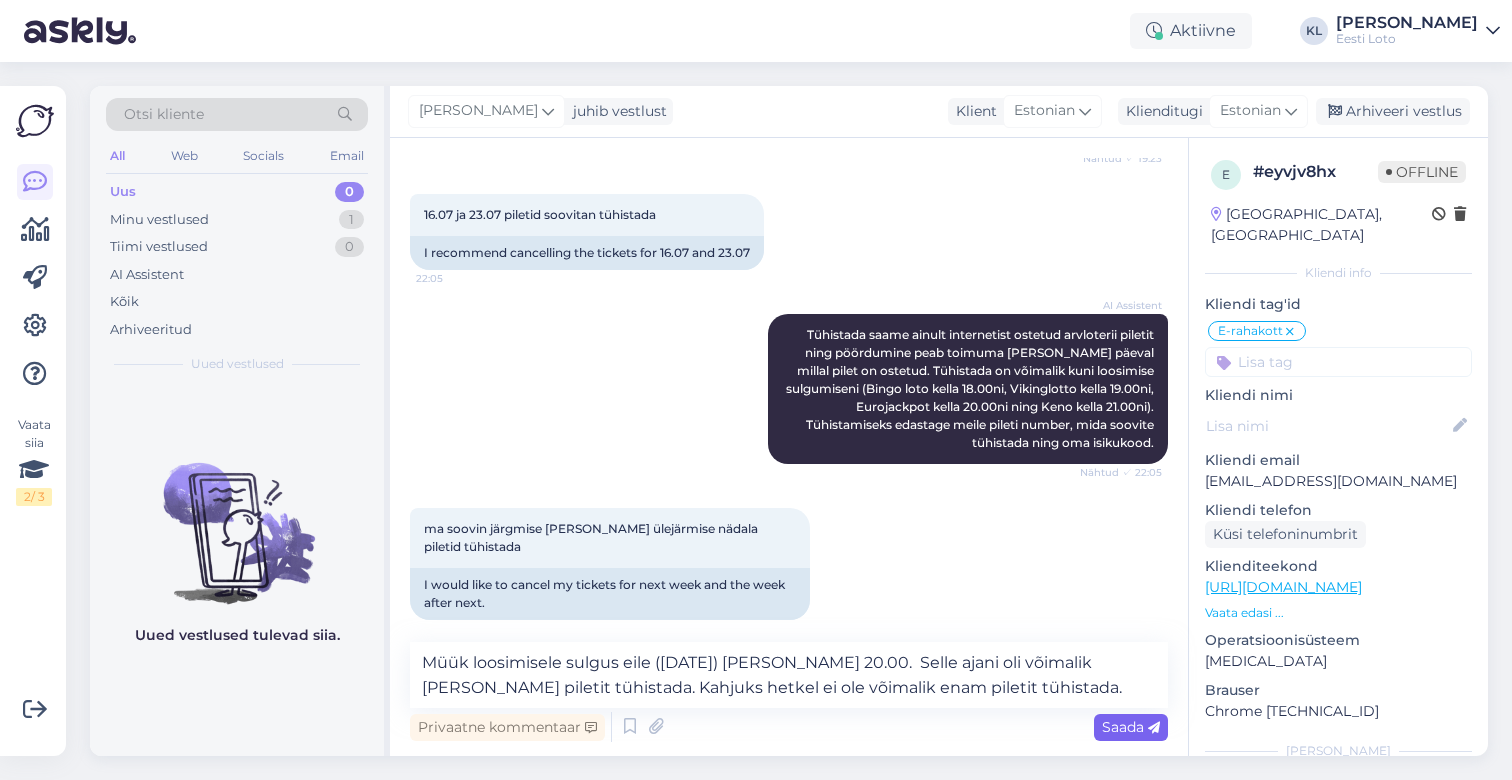 click on "Saada" at bounding box center [1131, 727] 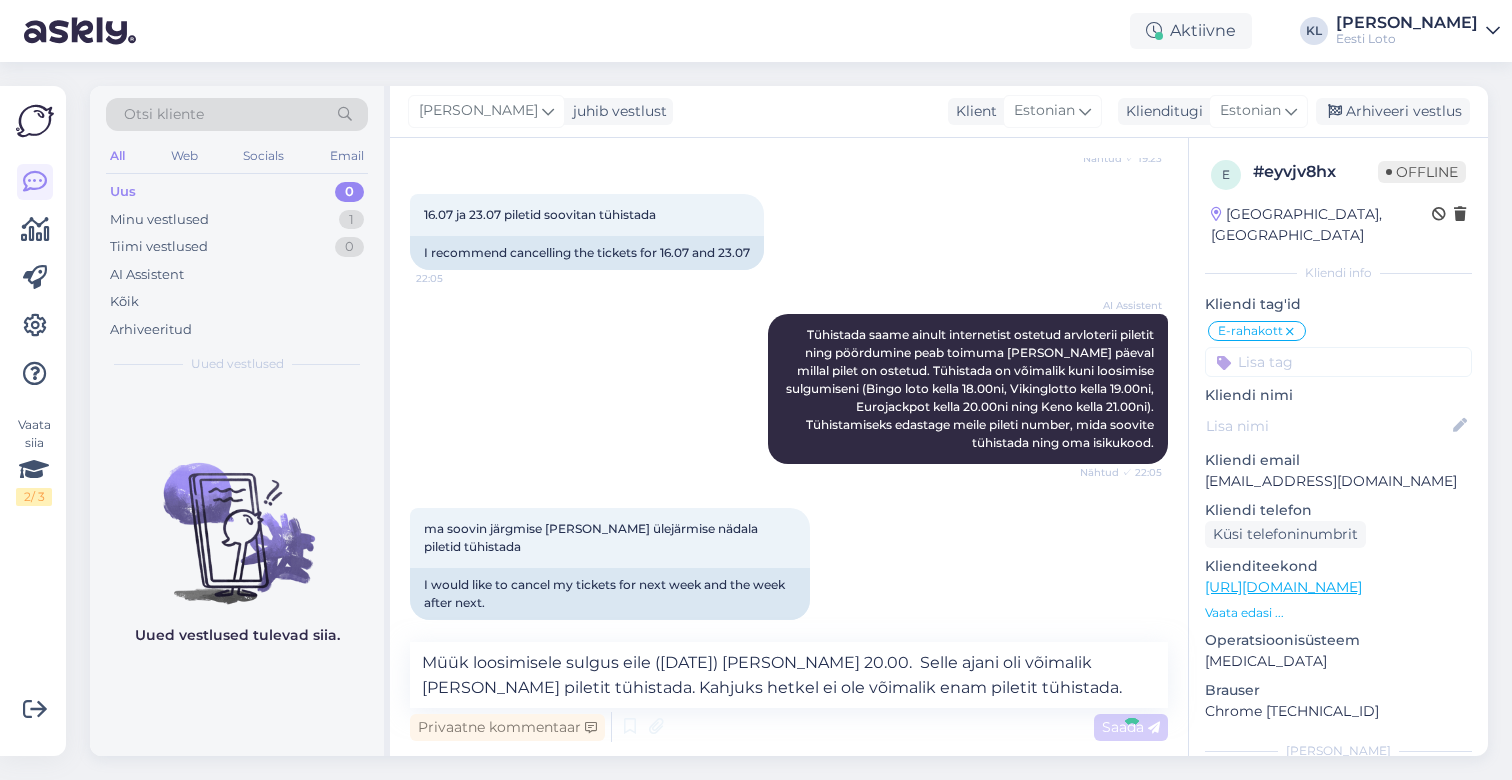 type 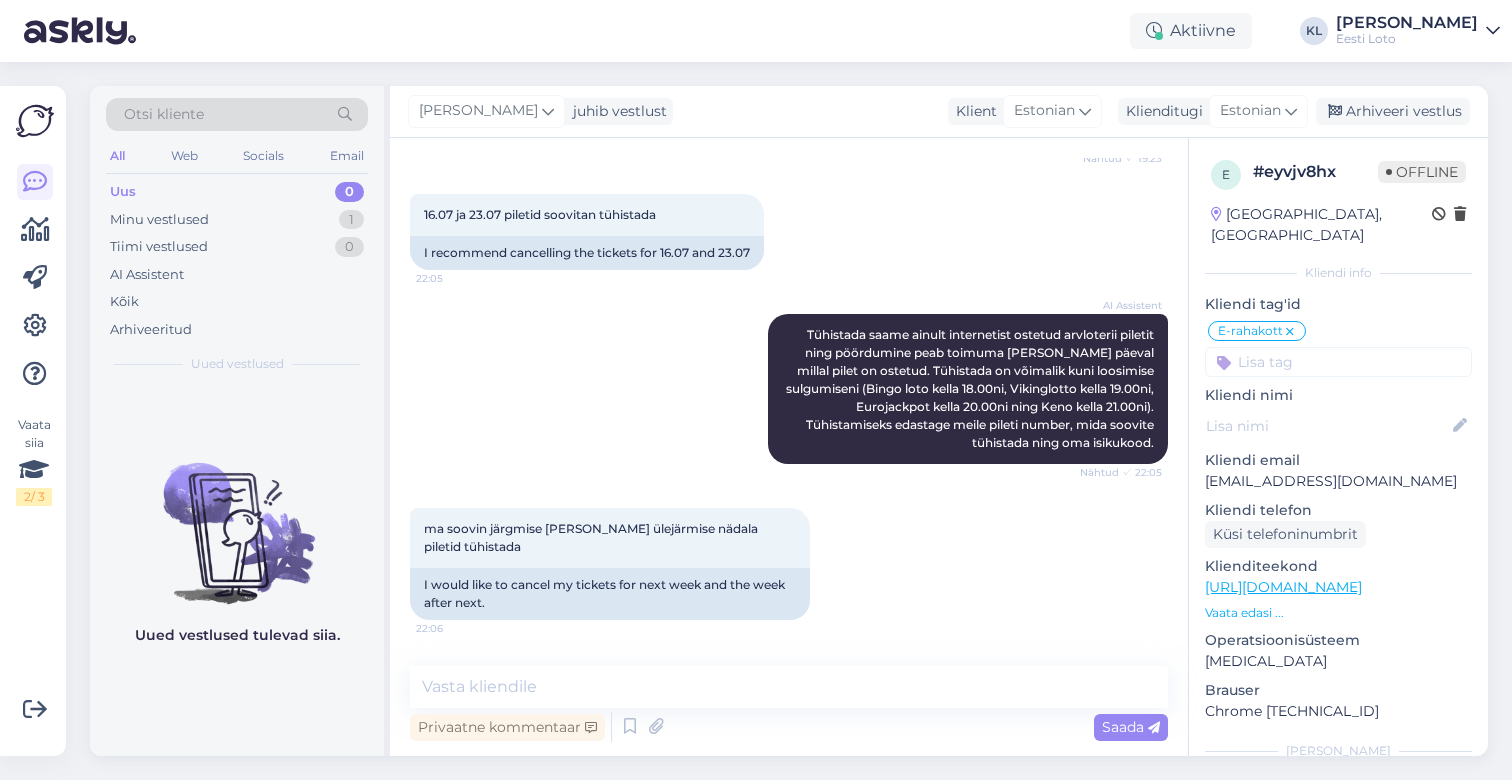 scroll, scrollTop: 2118, scrollLeft: 0, axis: vertical 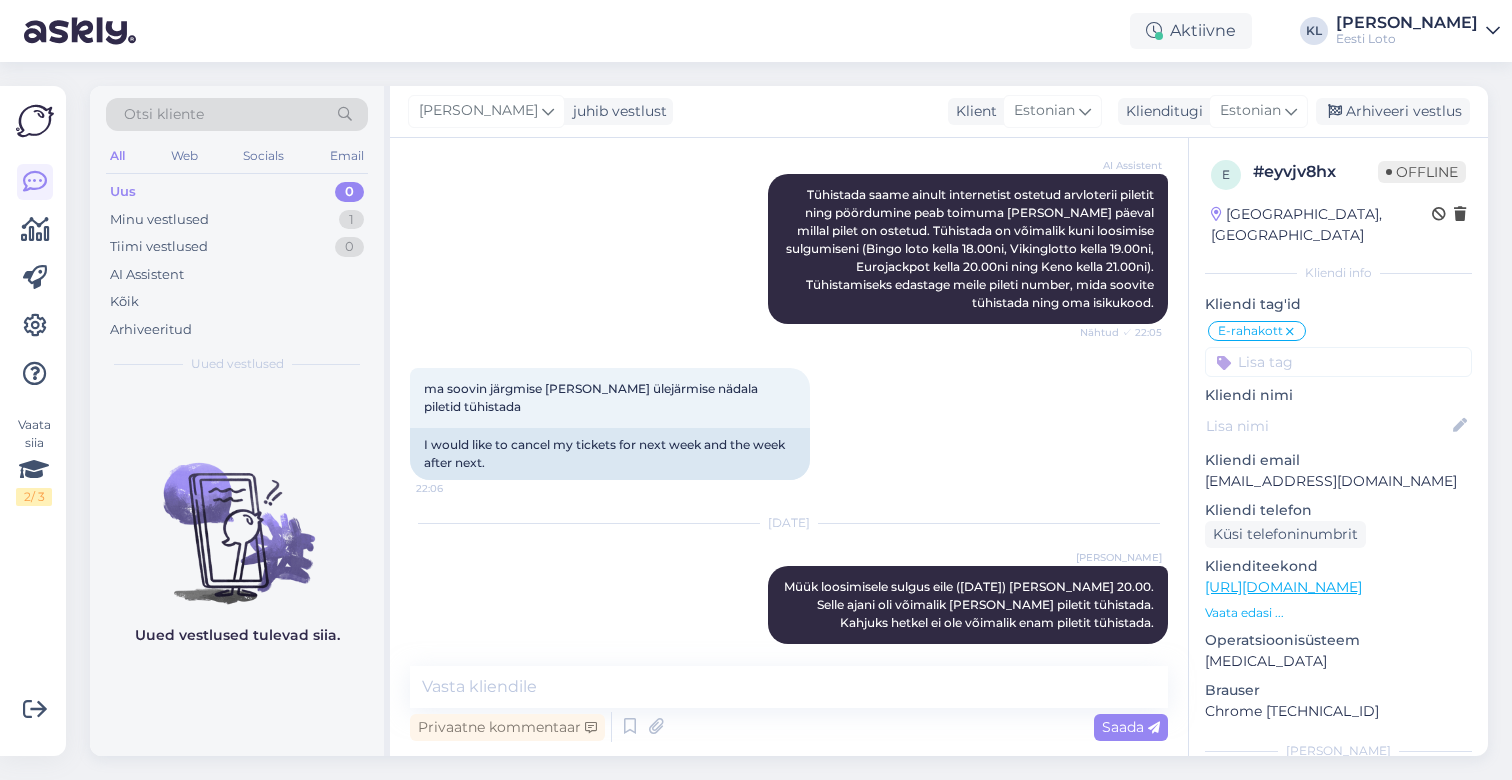 click at bounding box center (1338, 362) 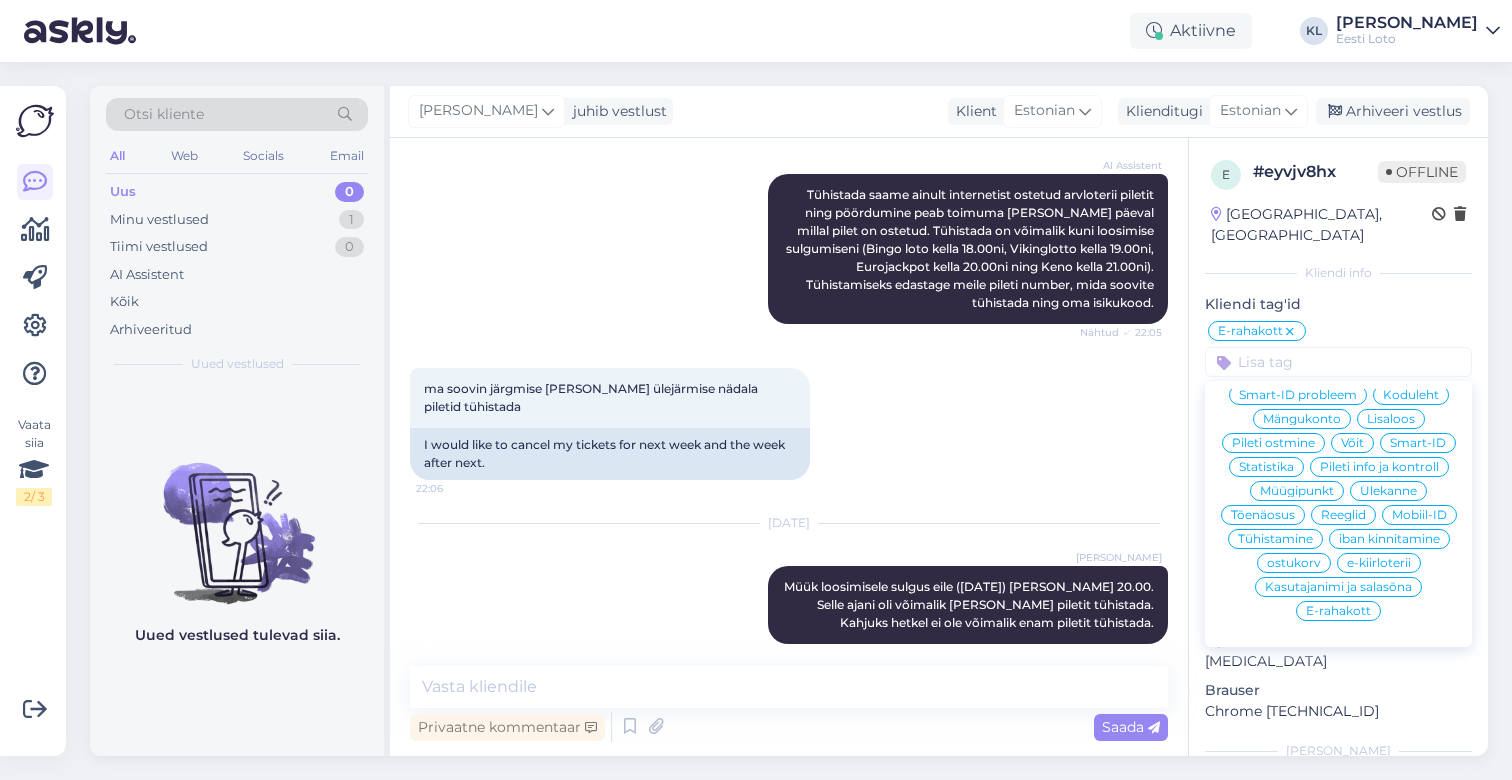 click at bounding box center [1290, 332] 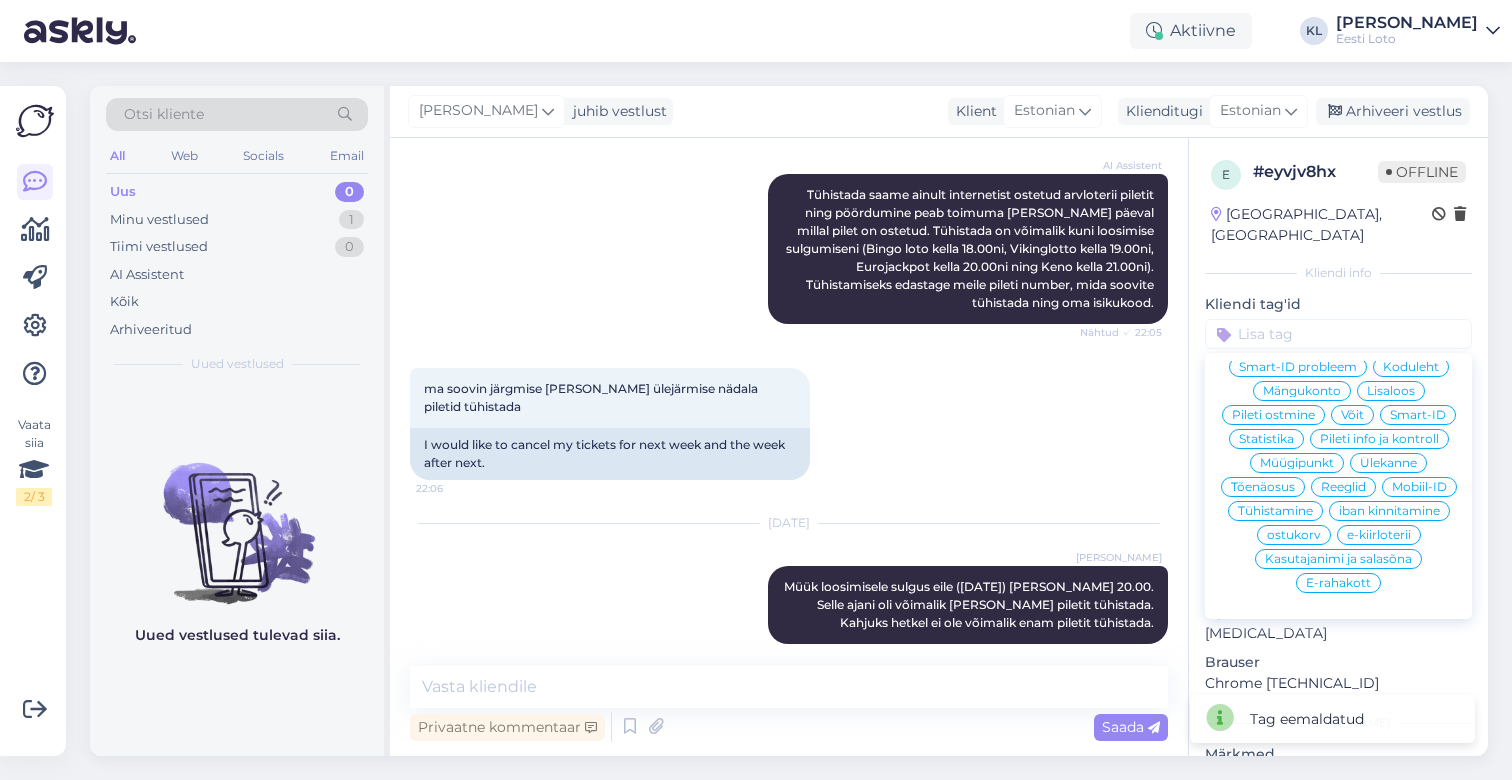 click at bounding box center [1338, 334] 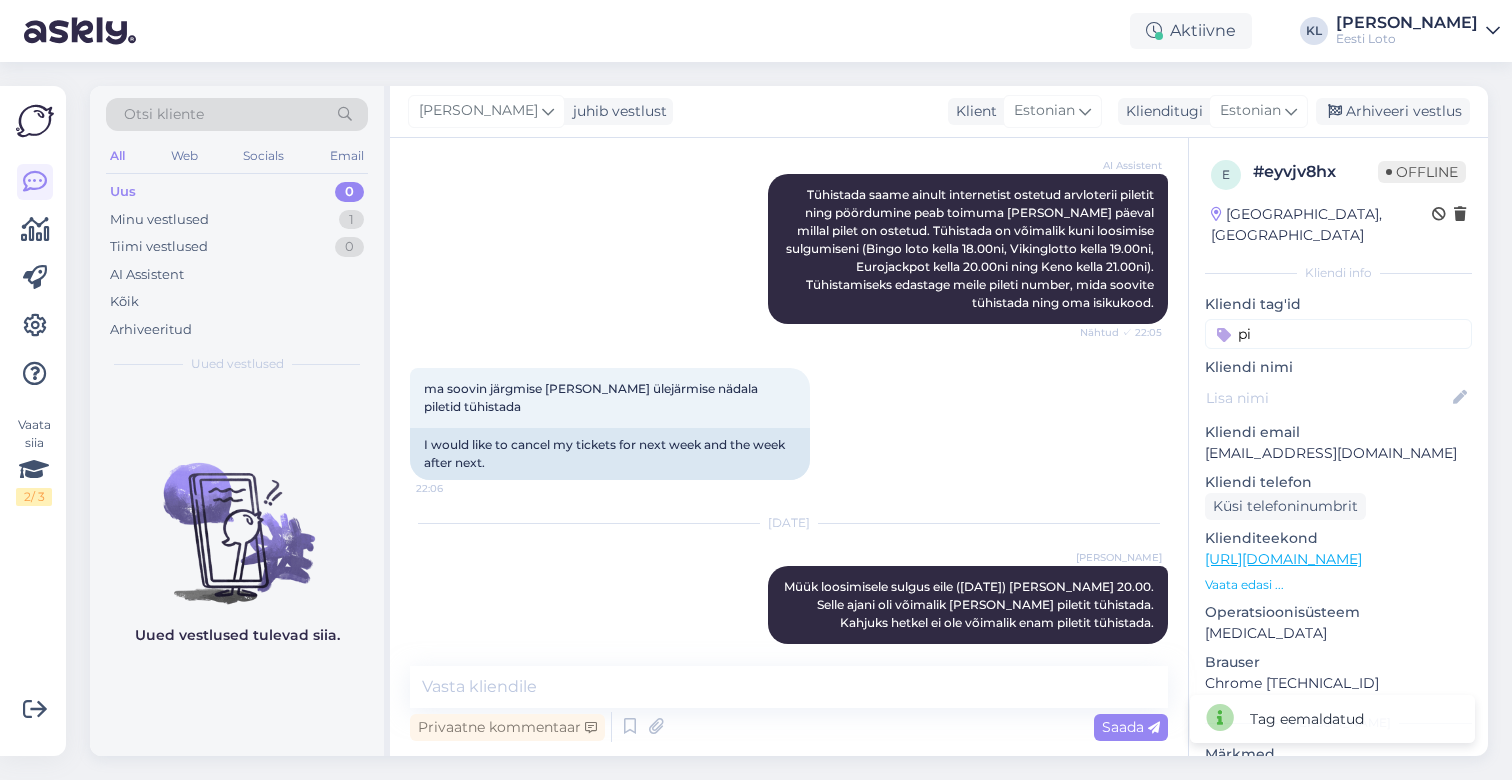 type on "p" 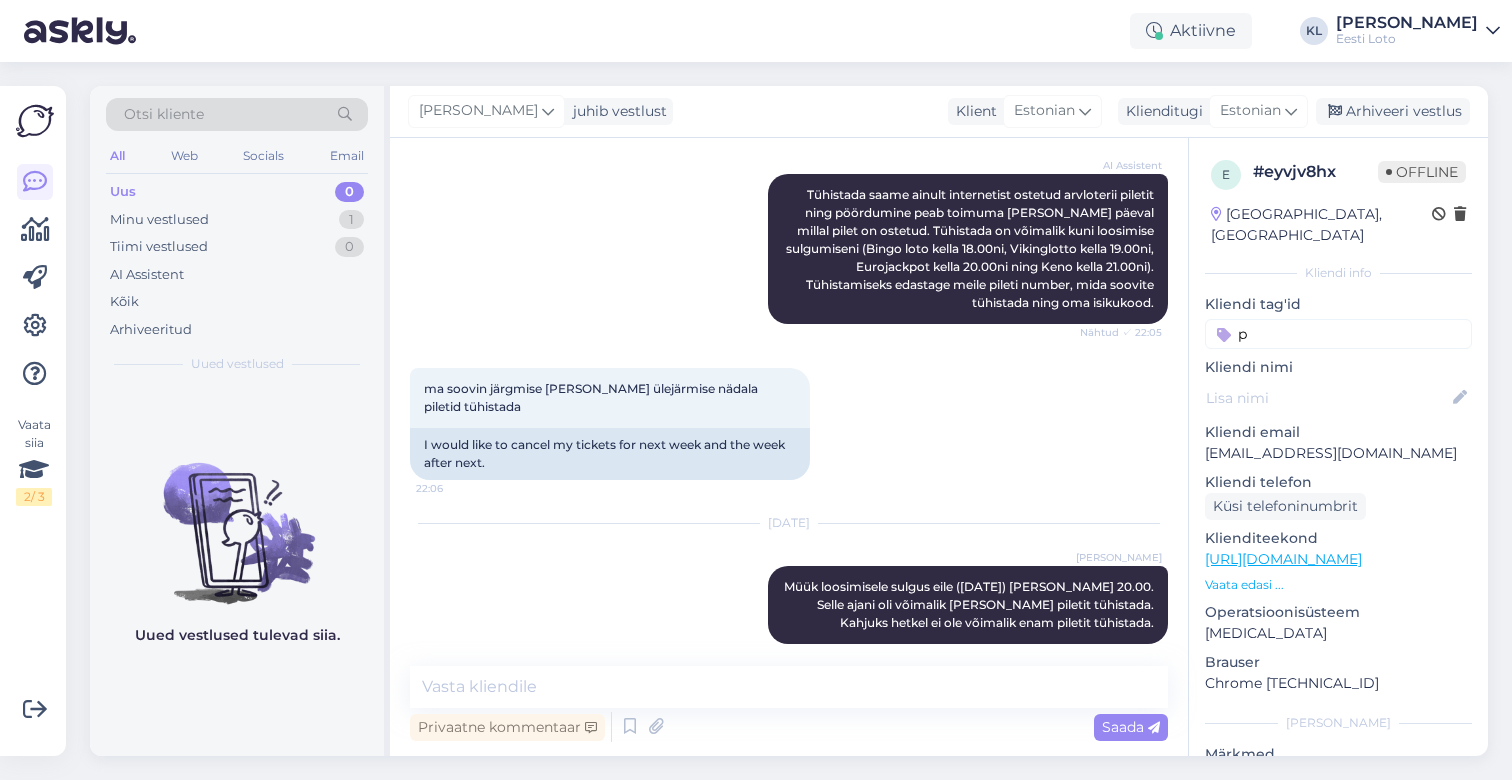 type 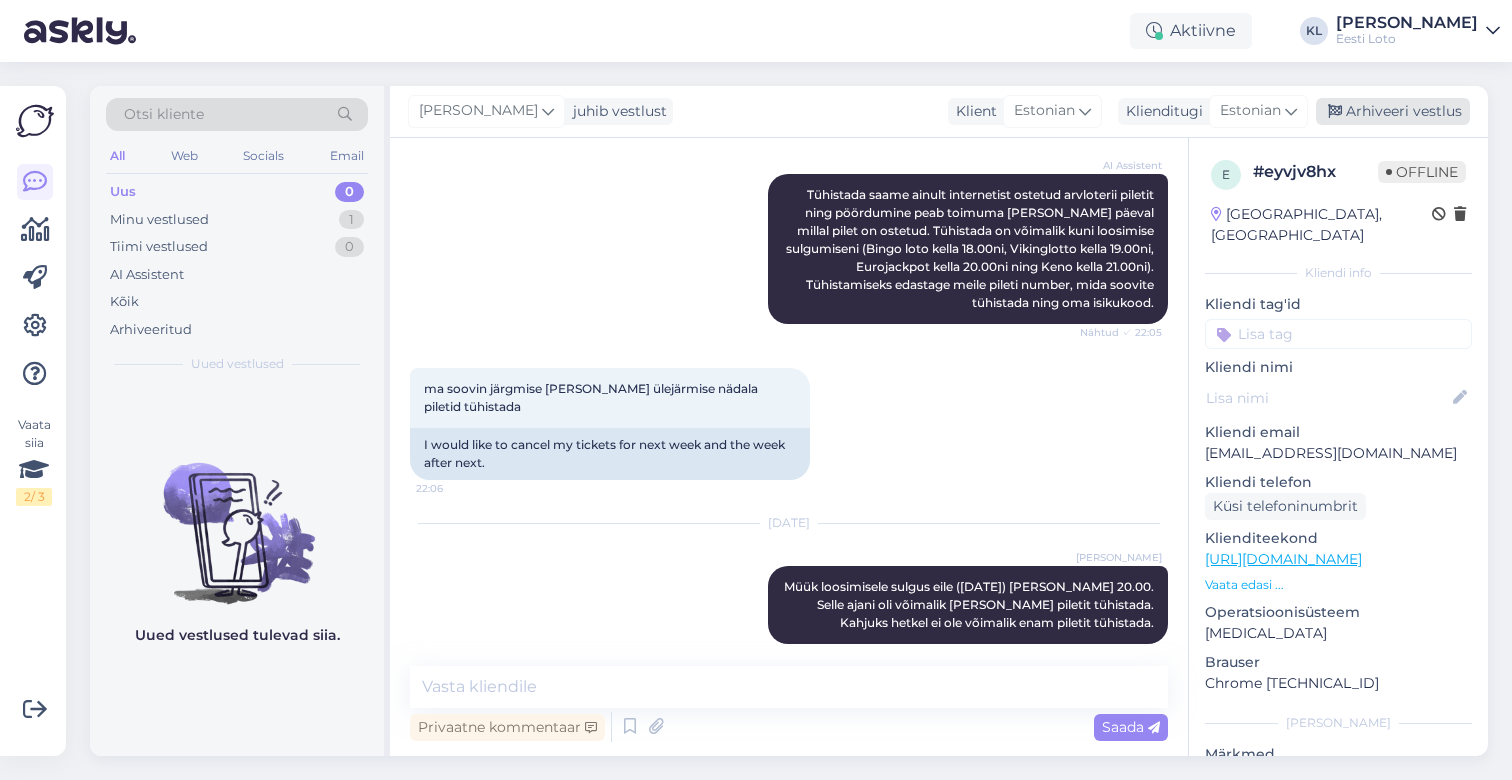 click on "Arhiveeri vestlus" at bounding box center [1393, 111] 